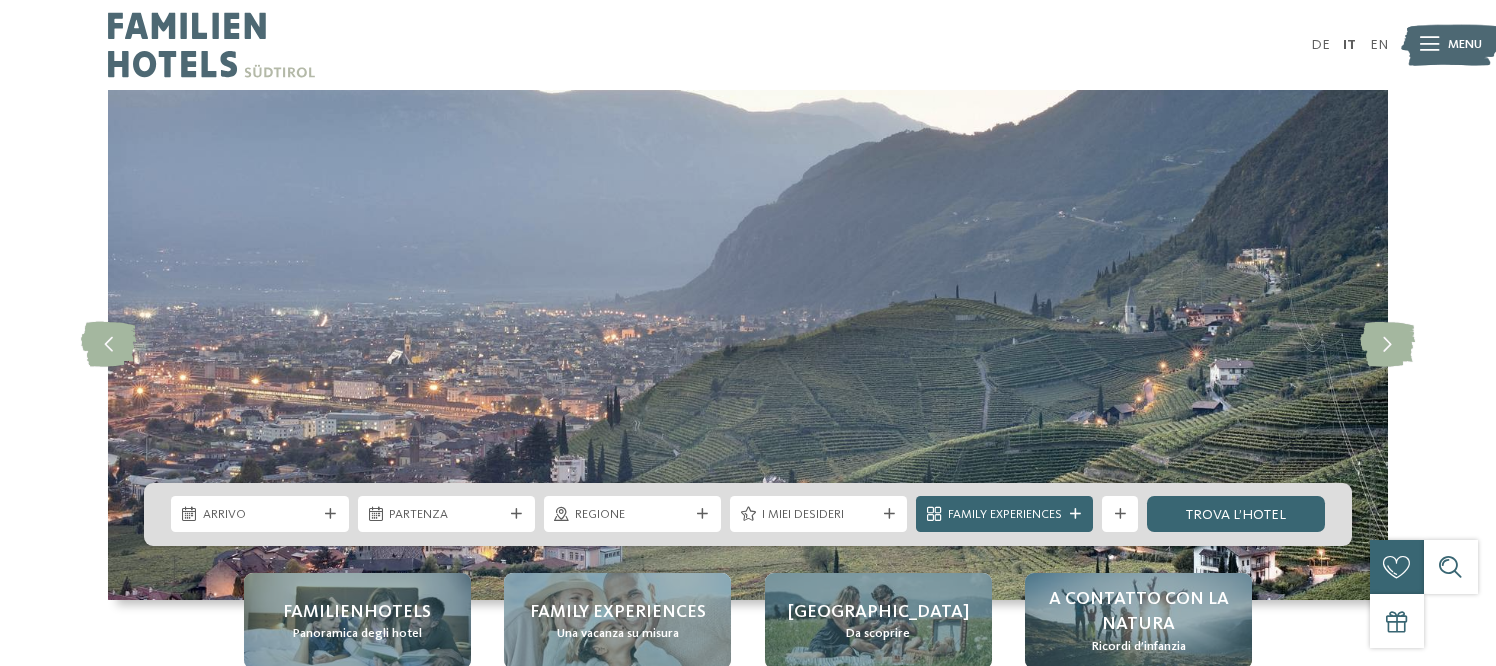 scroll, scrollTop: 0, scrollLeft: 0, axis: both 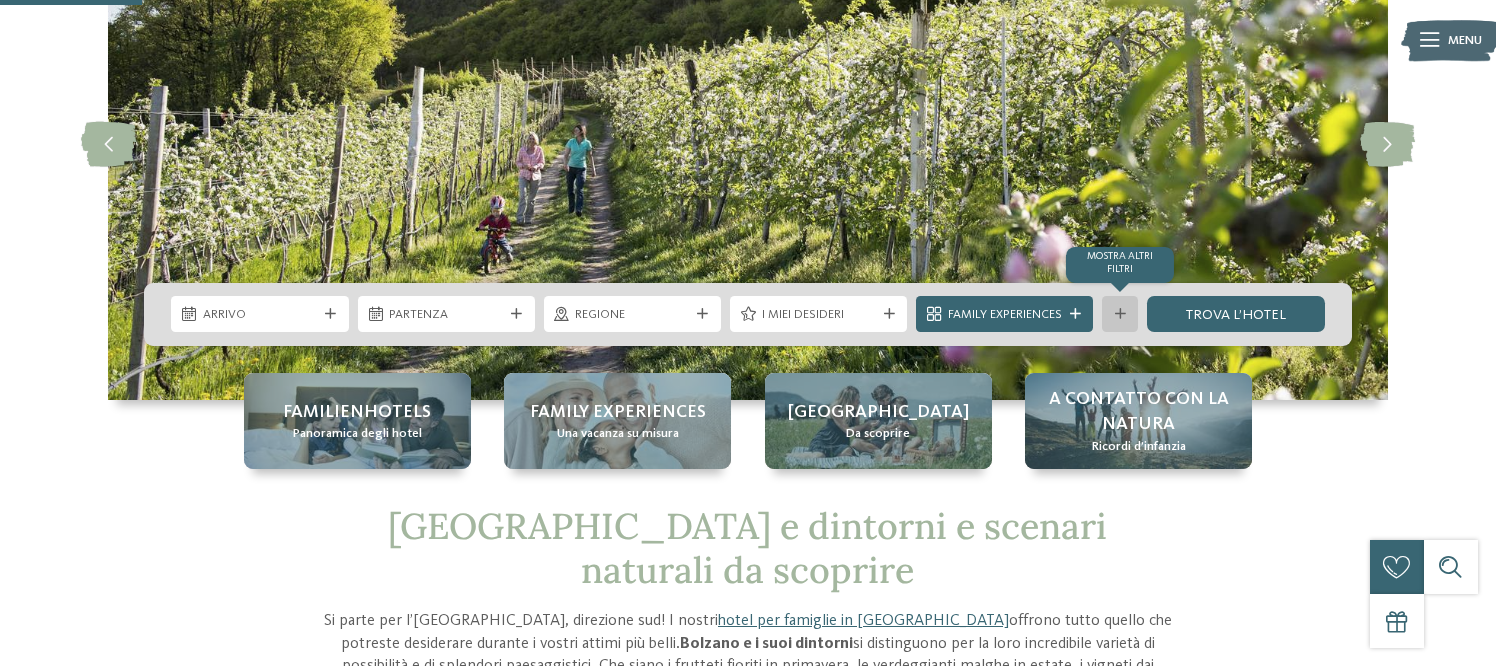 click at bounding box center (1120, 314) 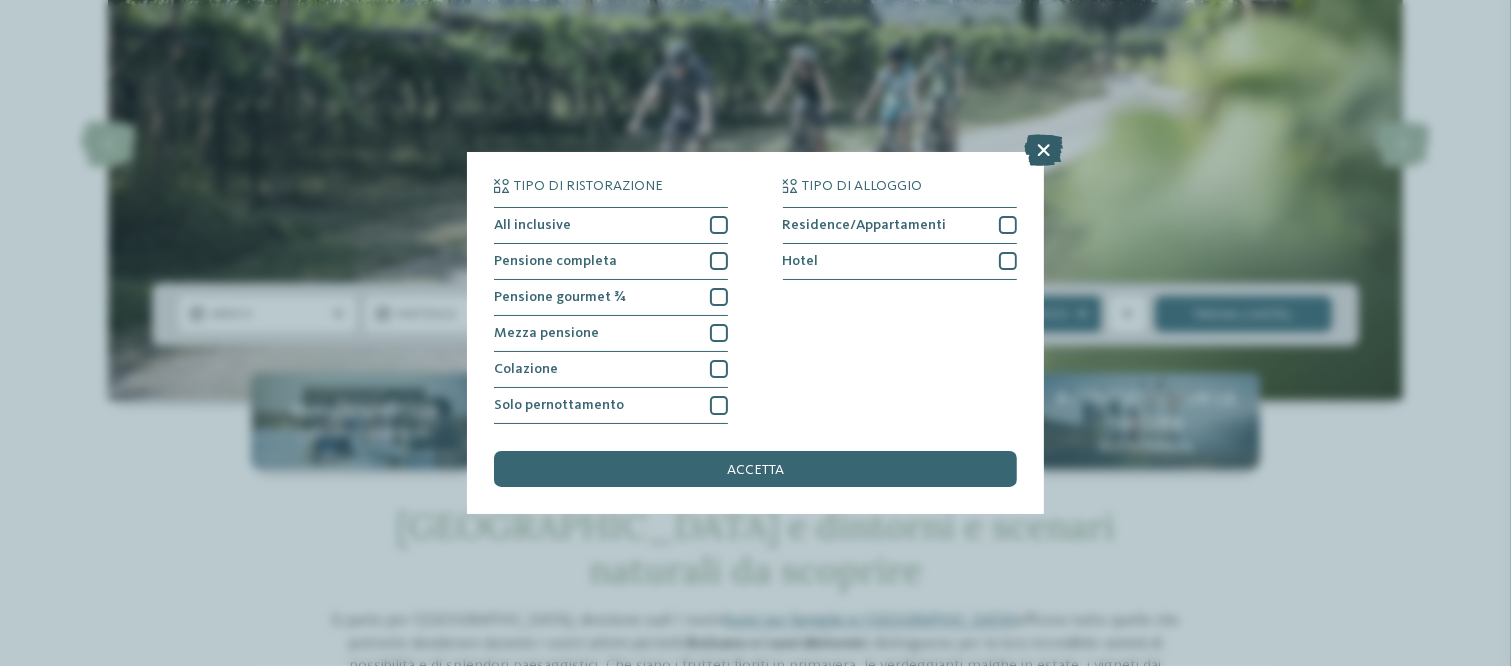 click at bounding box center [1043, 150] 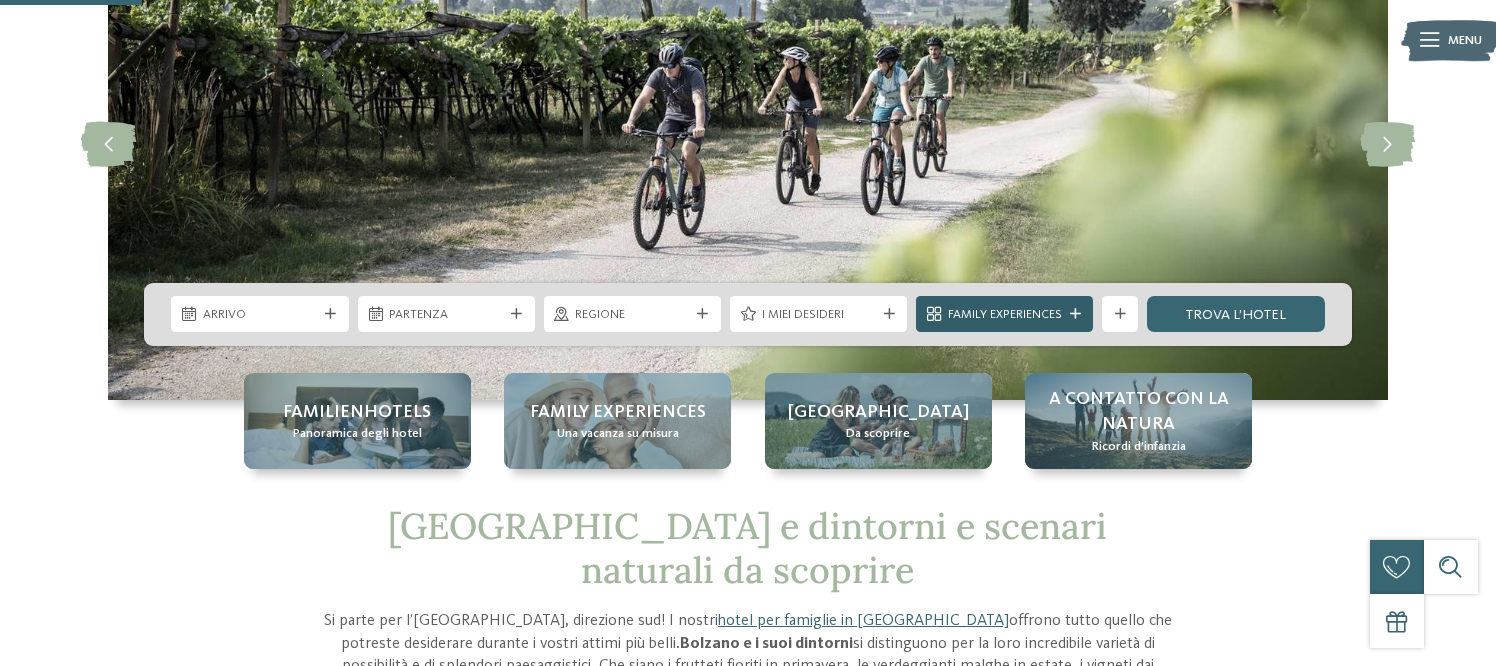 click on "Family Experiences" at bounding box center [1005, 315] 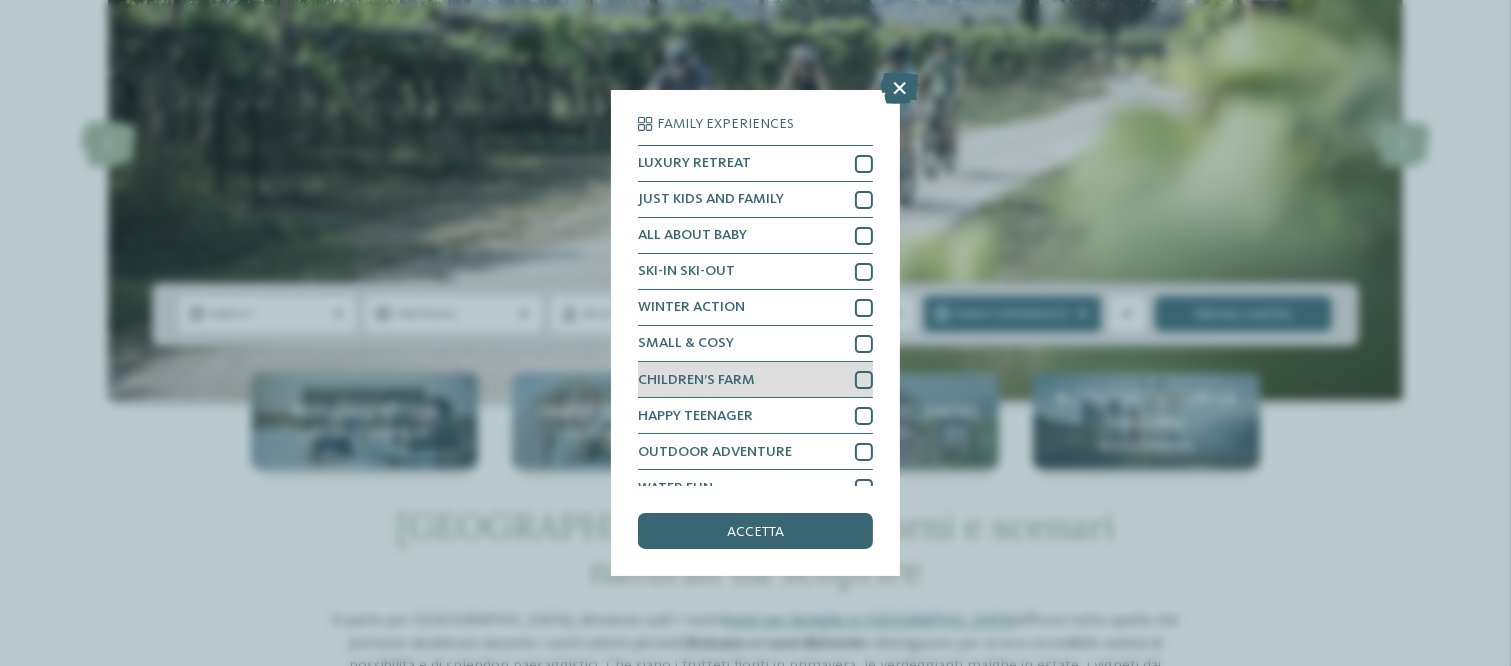 scroll, scrollTop: 20, scrollLeft: 0, axis: vertical 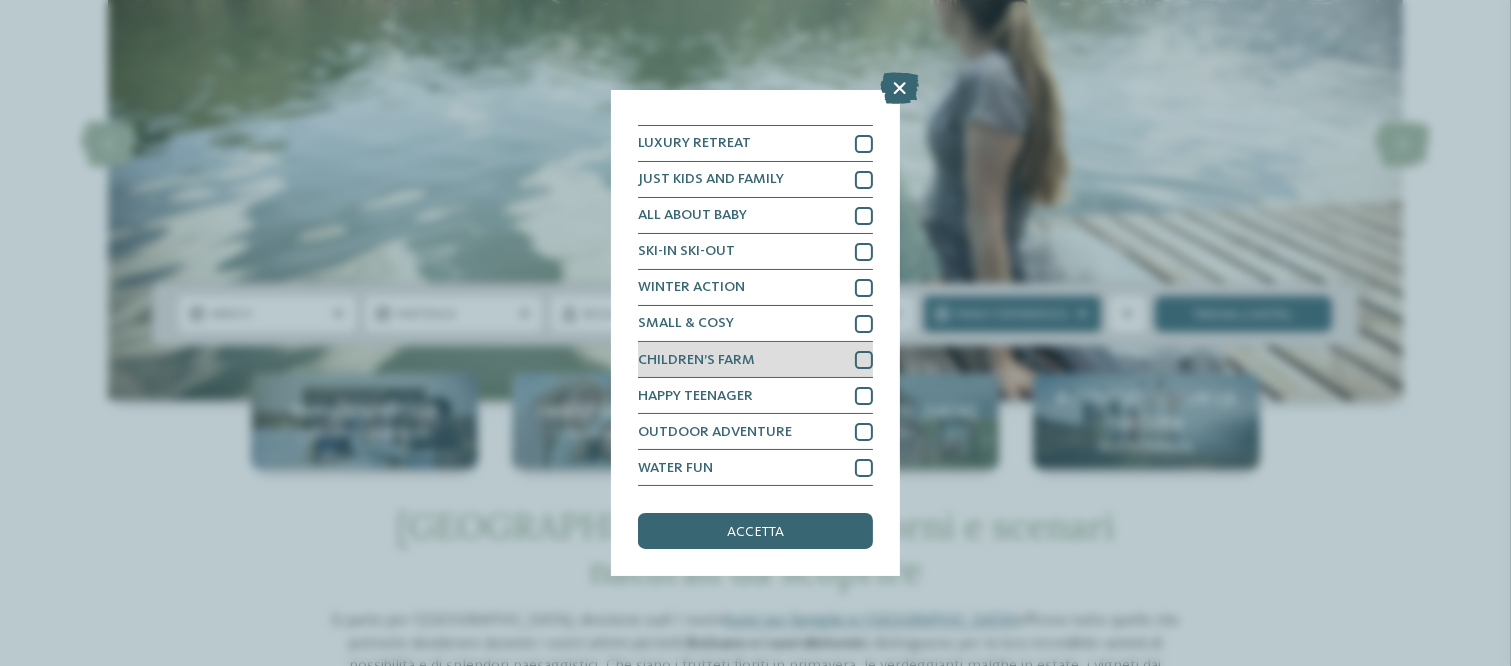 click at bounding box center [864, 360] 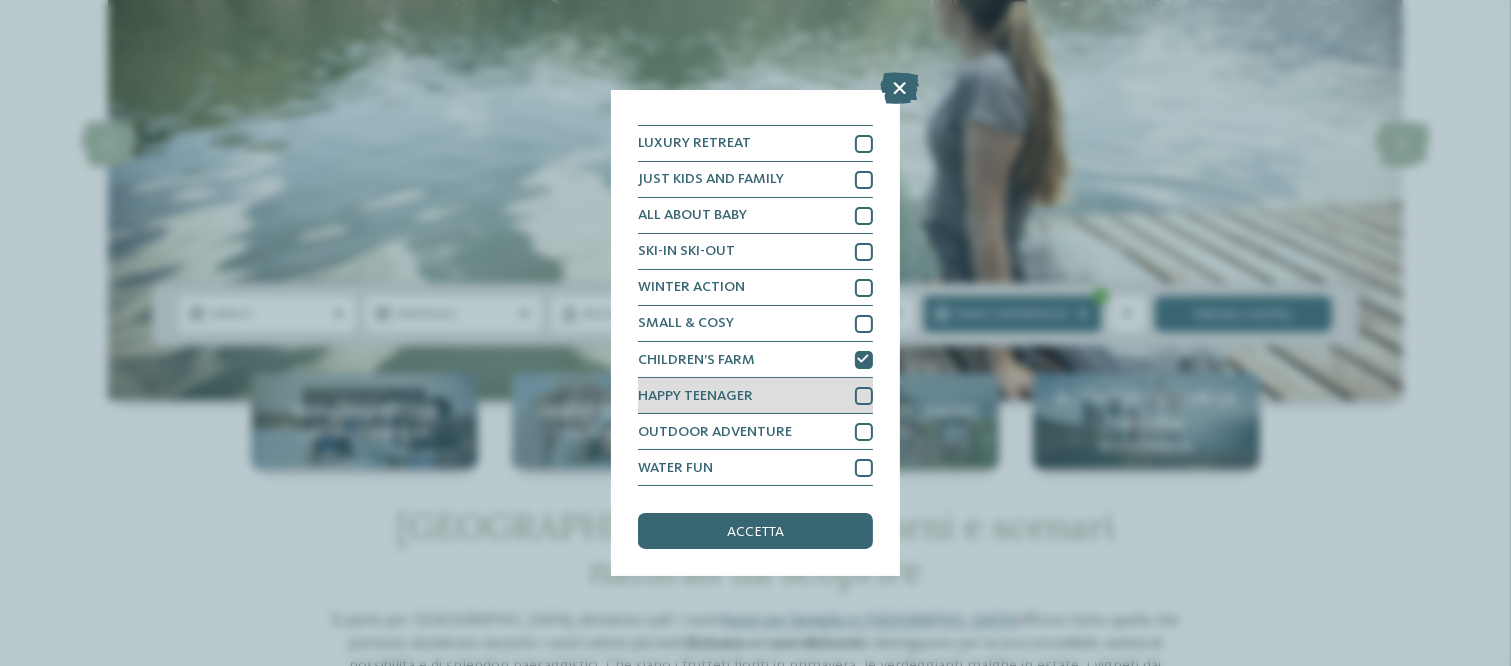 scroll, scrollTop: 0, scrollLeft: 0, axis: both 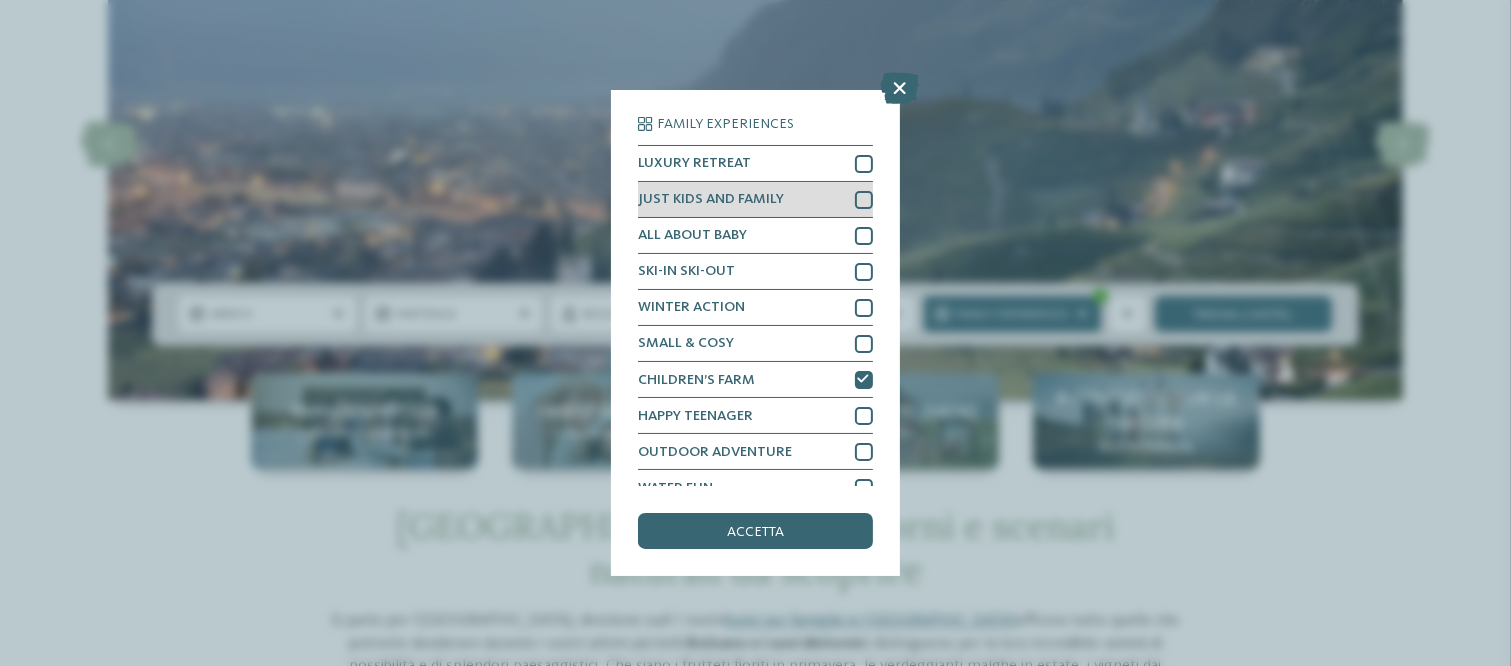 click at bounding box center (864, 200) 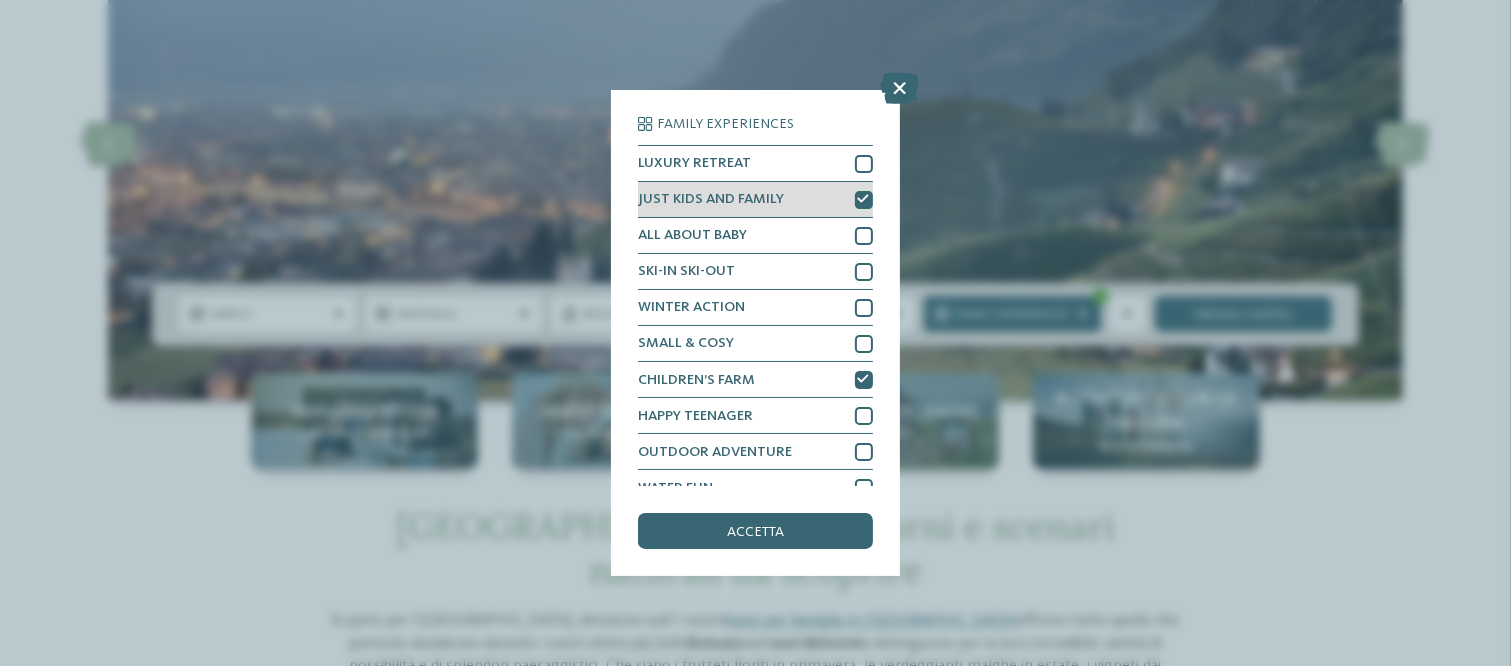 click at bounding box center (864, 199) 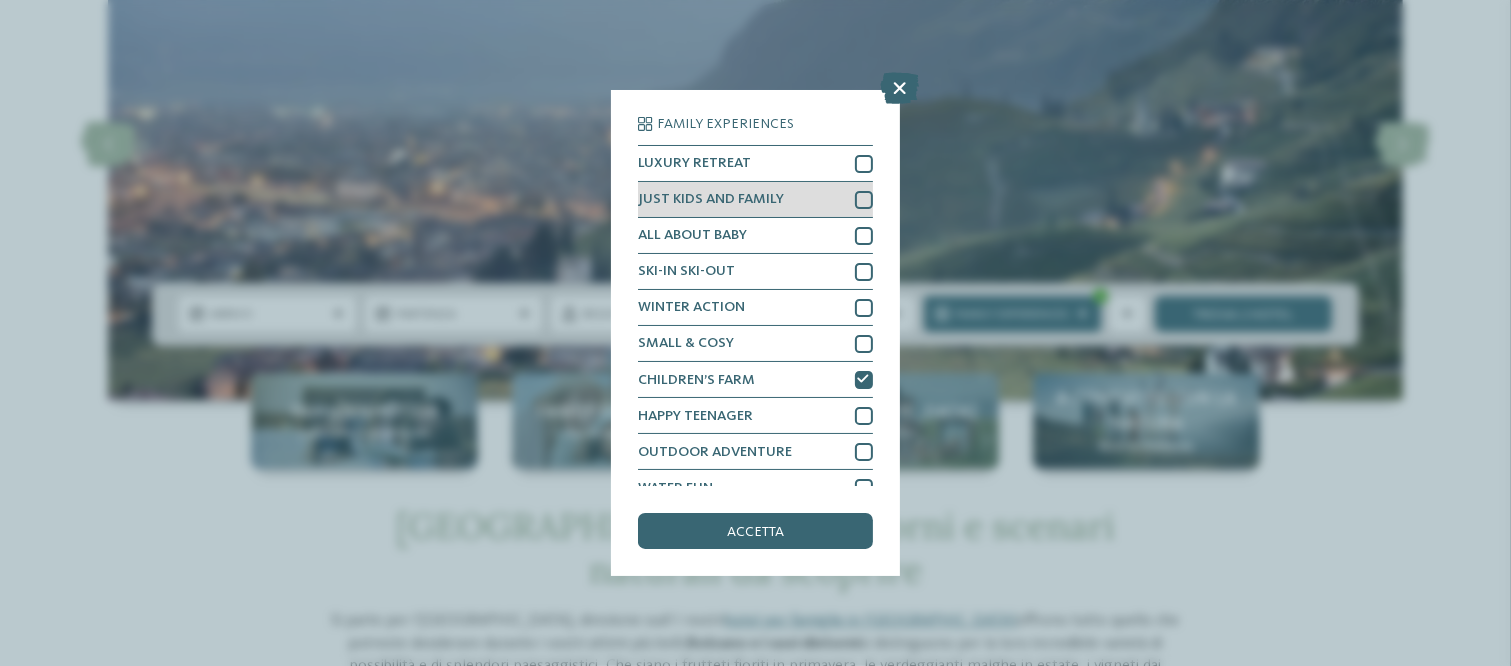 click at bounding box center (864, 200) 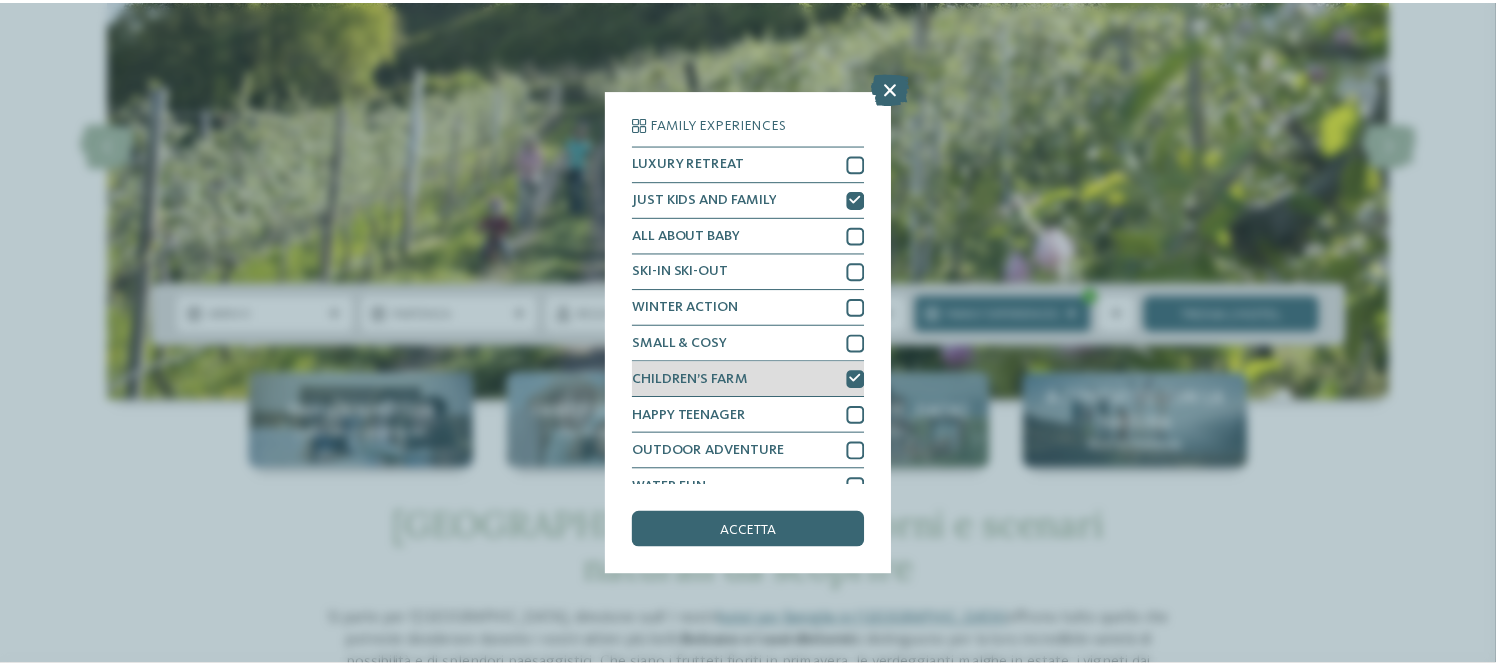 scroll, scrollTop: 20, scrollLeft: 0, axis: vertical 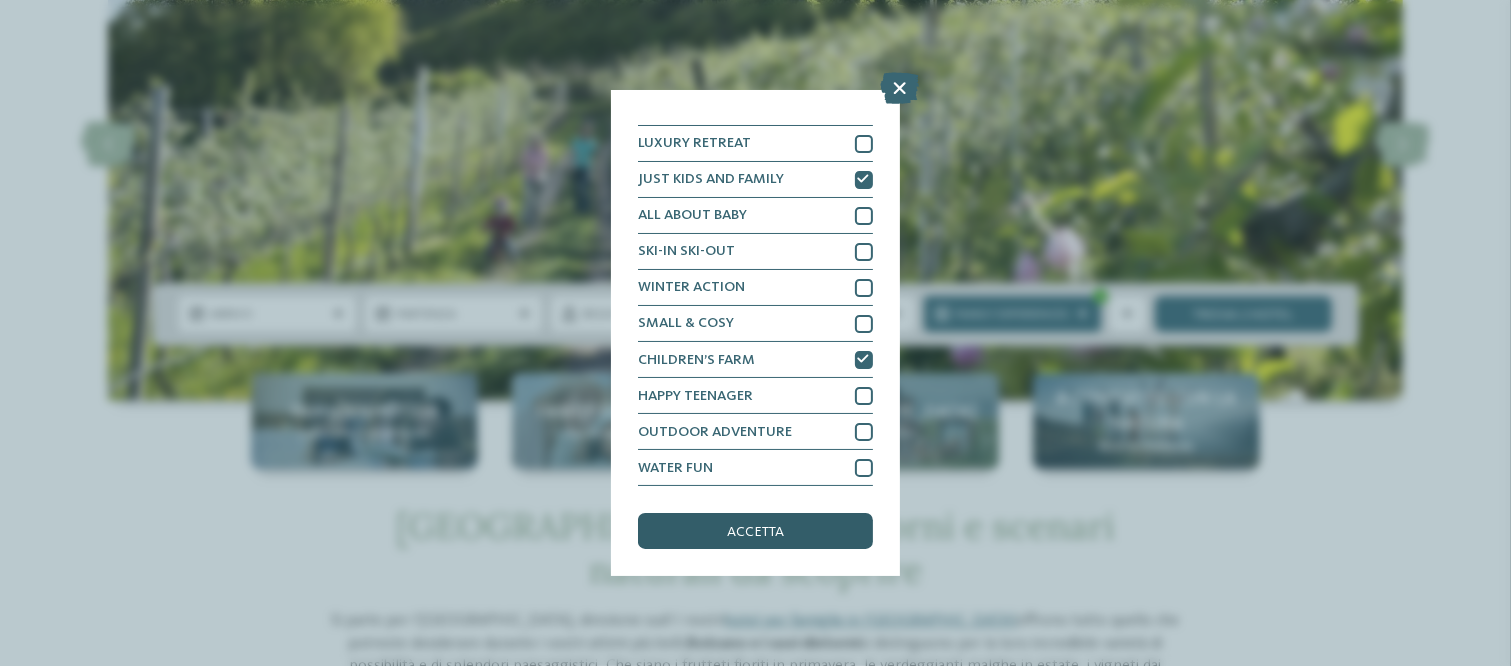 click on "accetta" at bounding box center (755, 531) 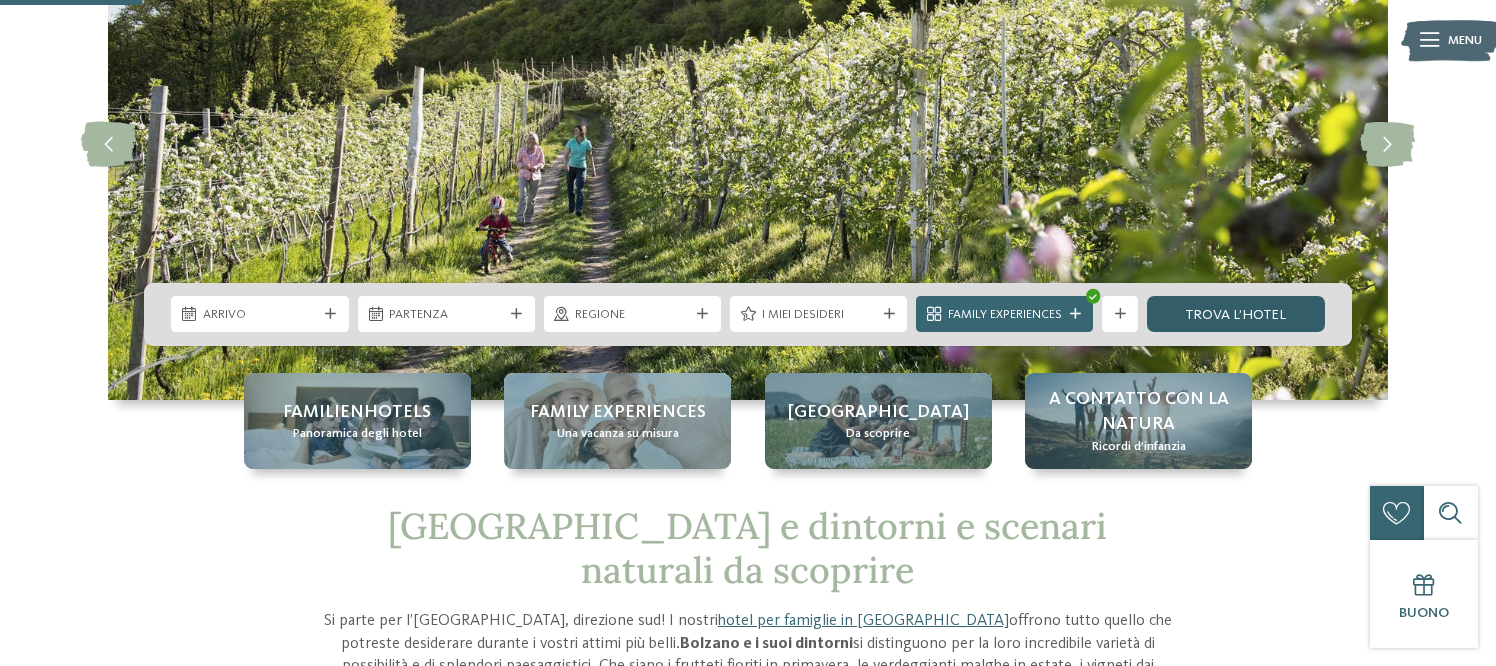 drag, startPoint x: 1286, startPoint y: 312, endPoint x: 1271, endPoint y: 324, distance: 19.209373 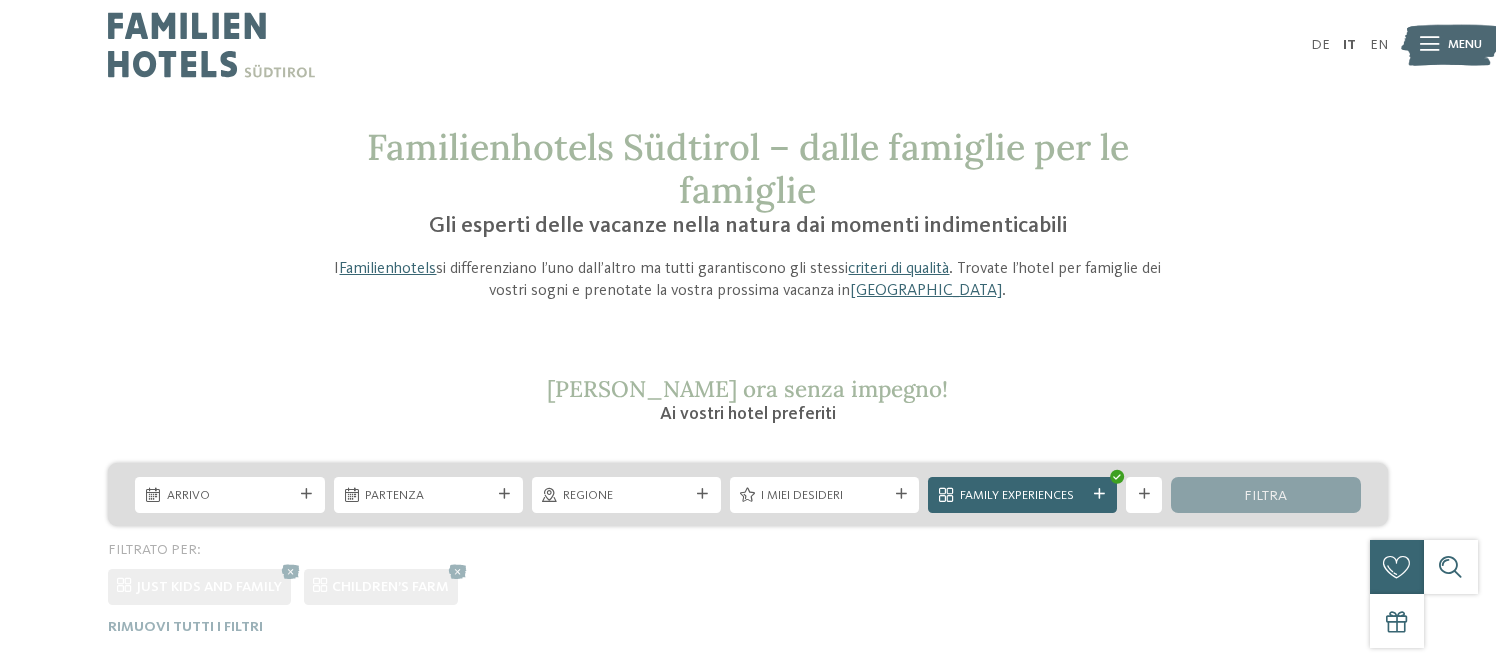 scroll, scrollTop: 0, scrollLeft: 0, axis: both 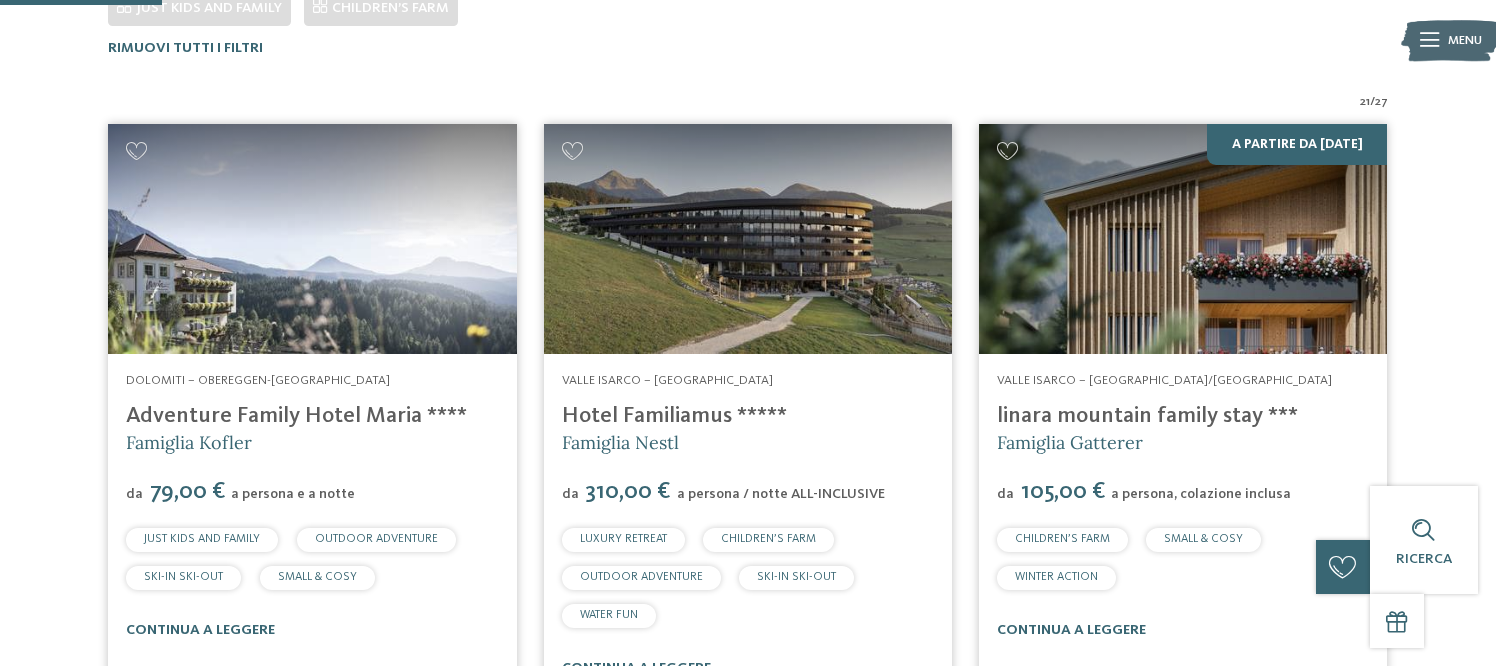 drag, startPoint x: 1063, startPoint y: 427, endPoint x: 1028, endPoint y: 433, distance: 35.510563 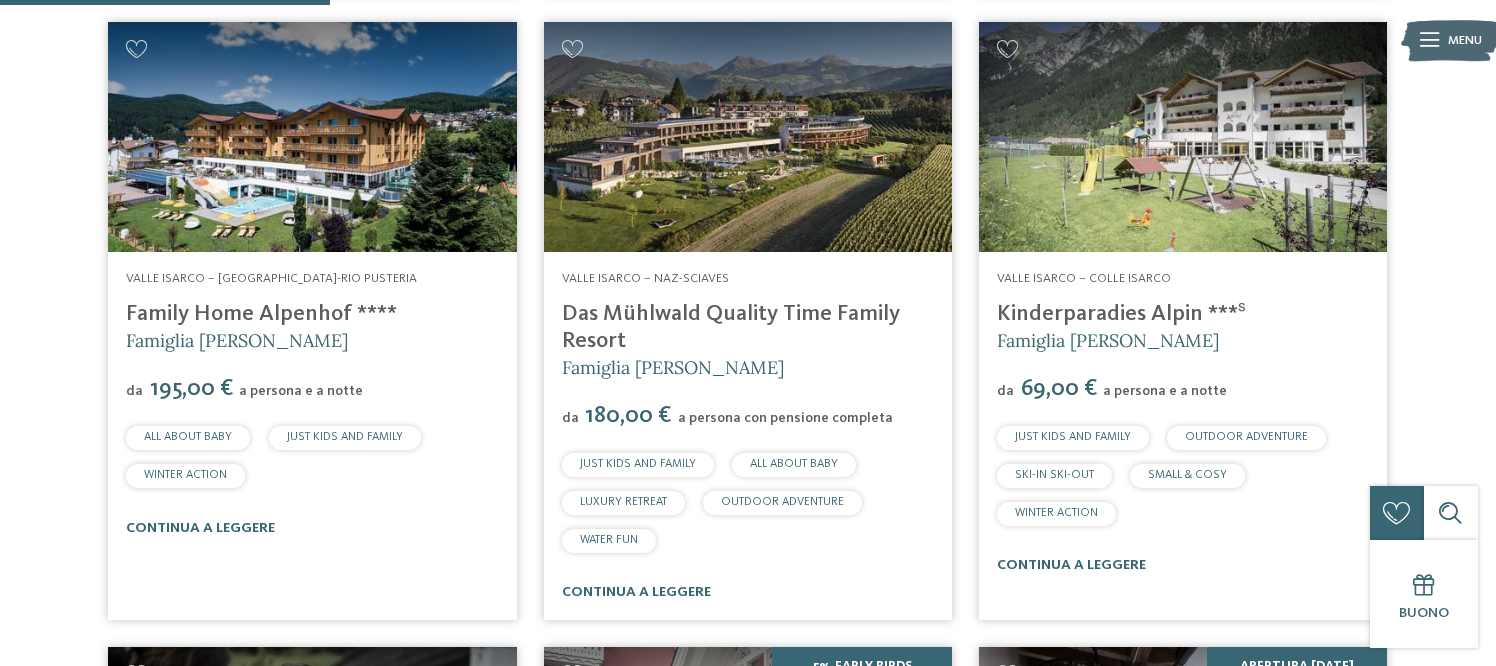 scroll, scrollTop: 1079, scrollLeft: 0, axis: vertical 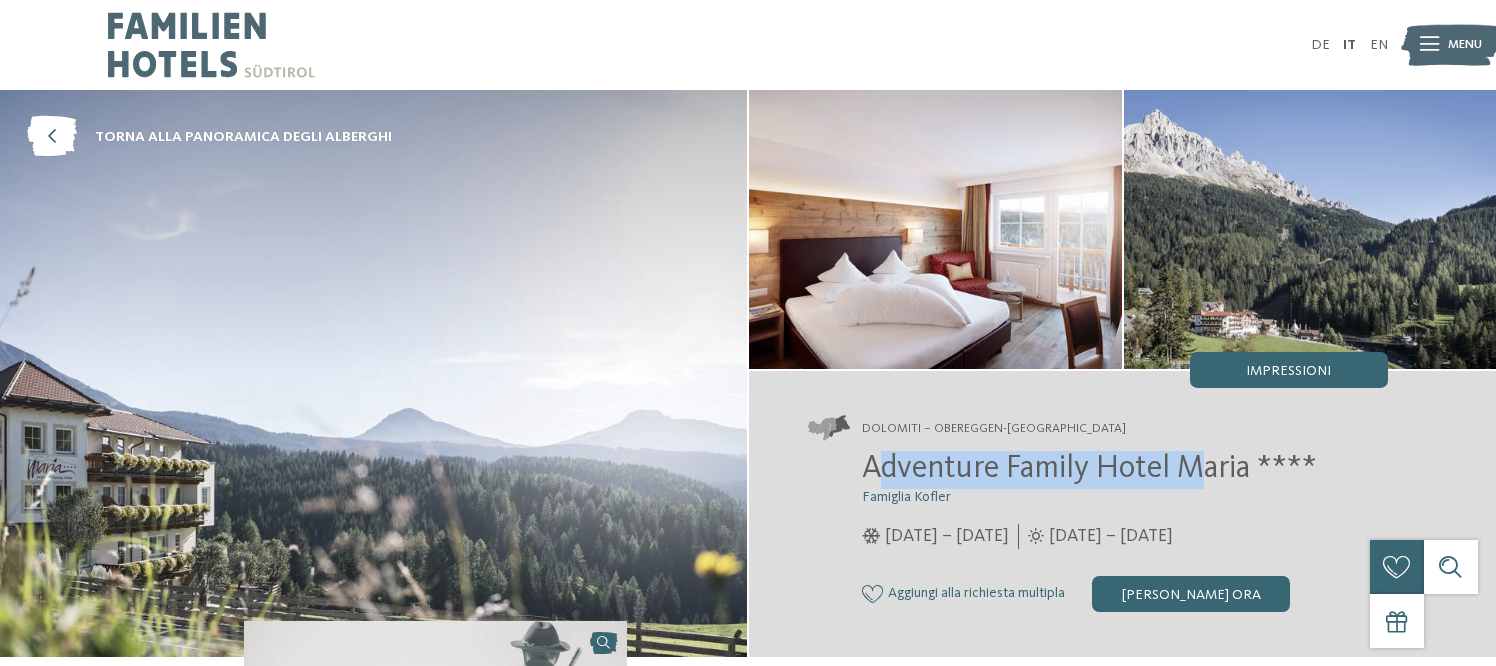 drag, startPoint x: 871, startPoint y: 468, endPoint x: 1199, endPoint y: 483, distance: 328.3428 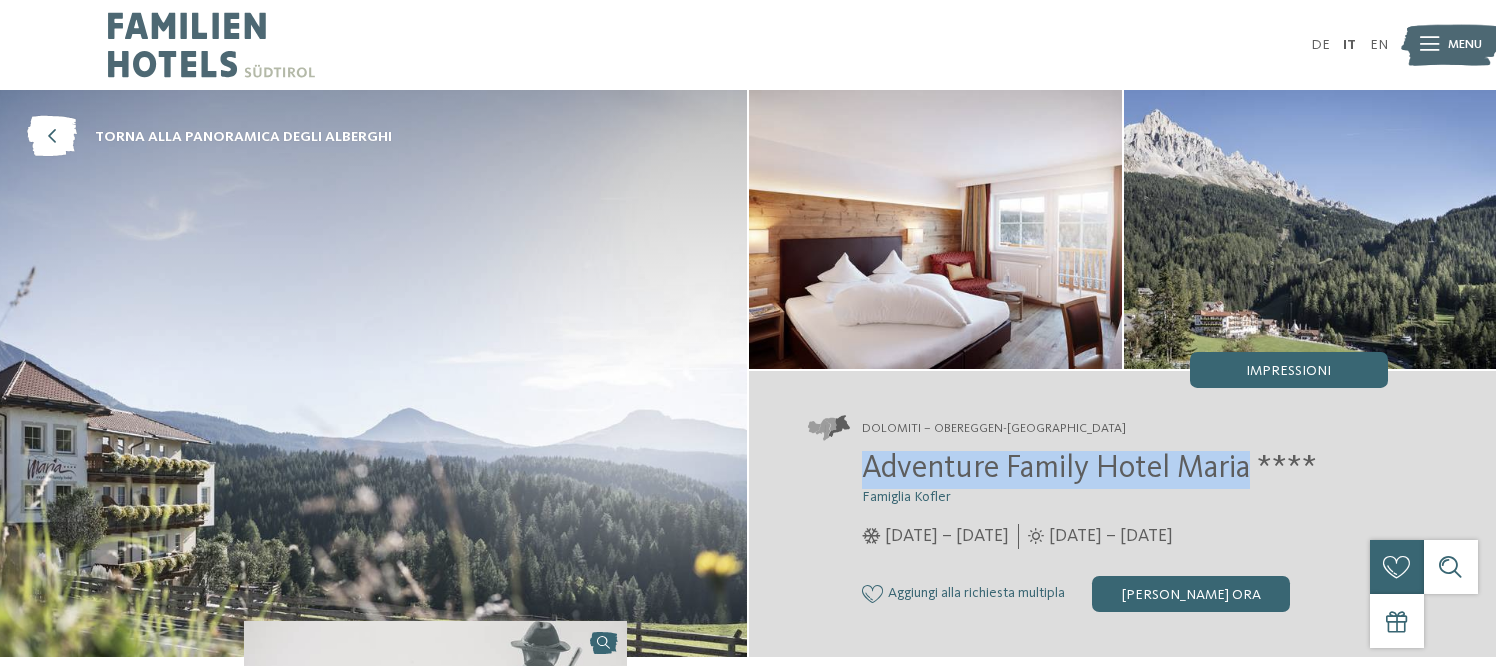 drag, startPoint x: 867, startPoint y: 465, endPoint x: 1248, endPoint y: 478, distance: 381.2217 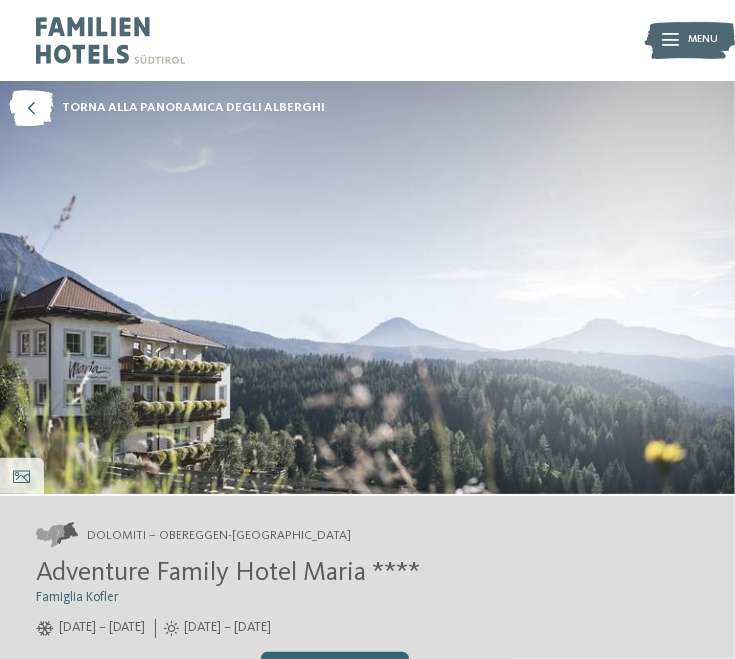 drag, startPoint x: 638, startPoint y: 635, endPoint x: 303, endPoint y: 557, distance: 343.96075 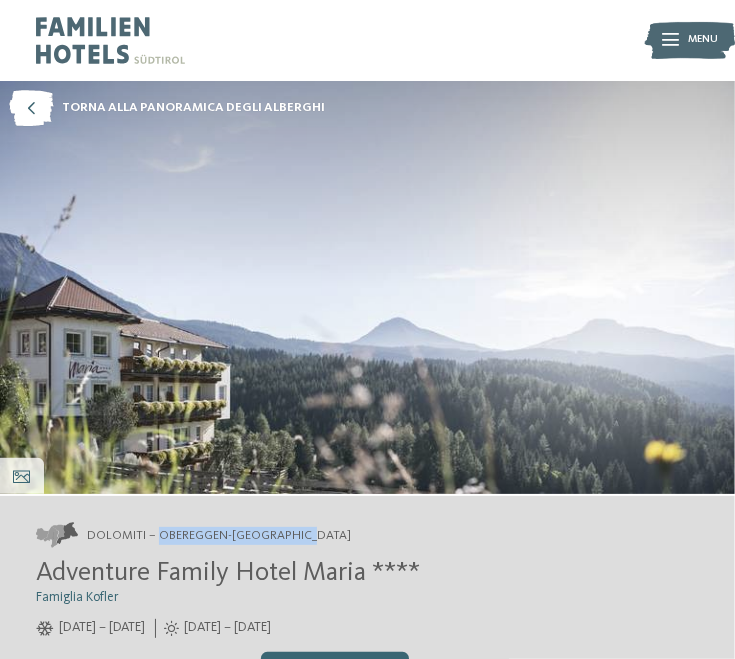 drag, startPoint x: 158, startPoint y: 535, endPoint x: 321, endPoint y: 536, distance: 163.00307 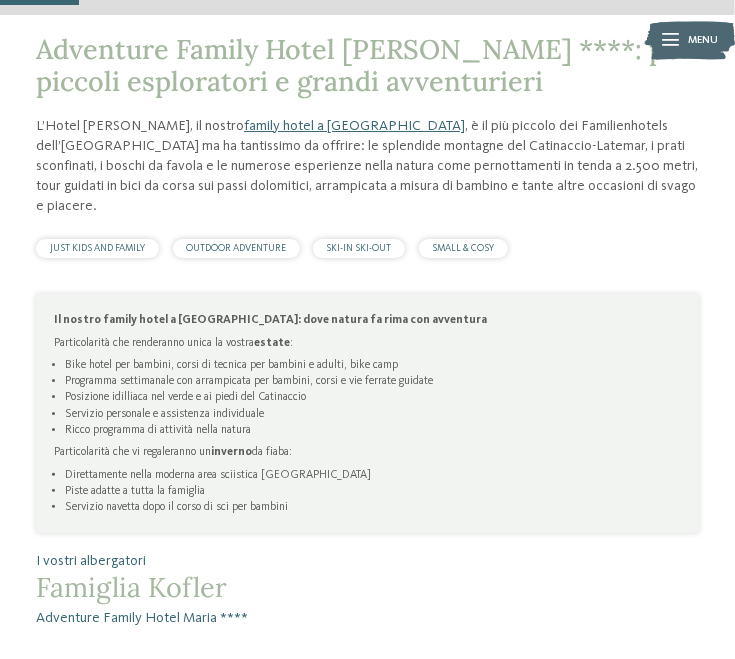 scroll, scrollTop: 900, scrollLeft: 0, axis: vertical 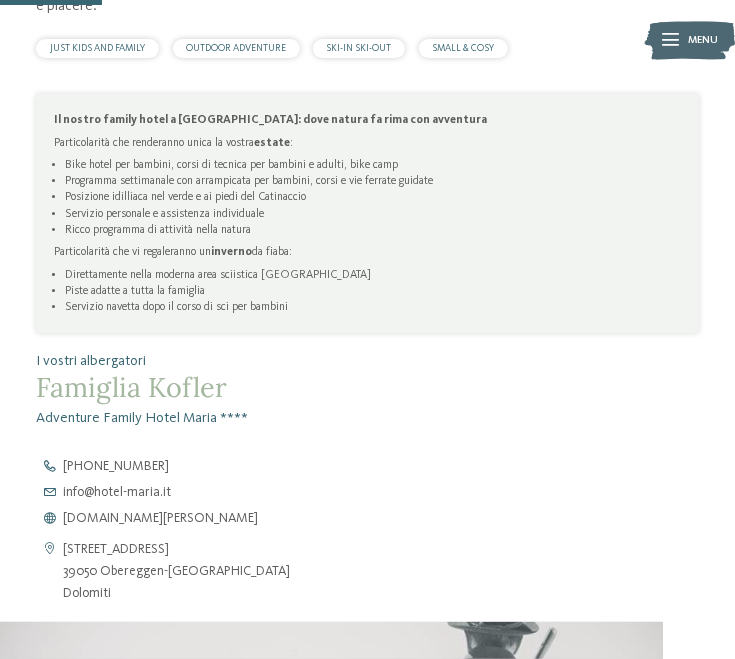 drag, startPoint x: 151, startPoint y: 469, endPoint x: 346, endPoint y: 534, distance: 205.54805 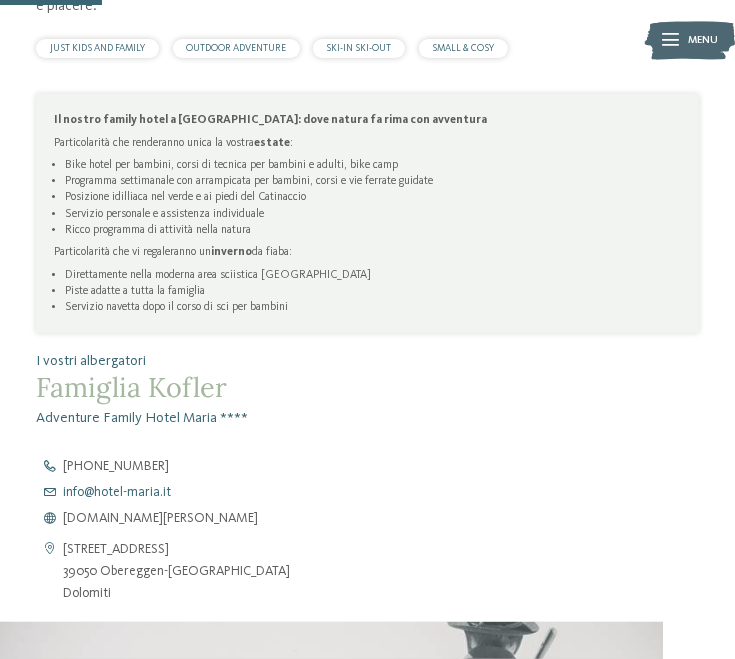 click on "info@ no-spam. hotel-maria. no-spam. it" at bounding box center (117, 493) 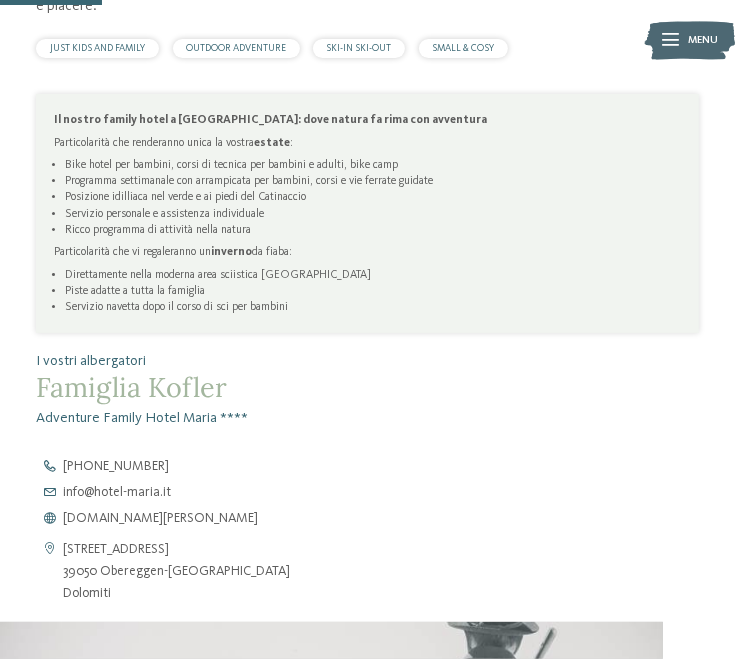 click on "Famiglia Kofler" at bounding box center [367, 387] 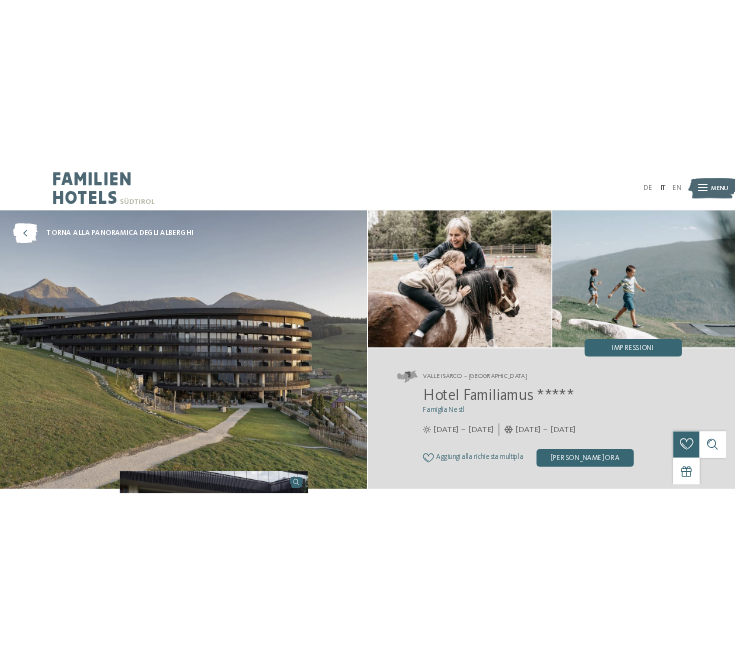 scroll, scrollTop: 0, scrollLeft: 0, axis: both 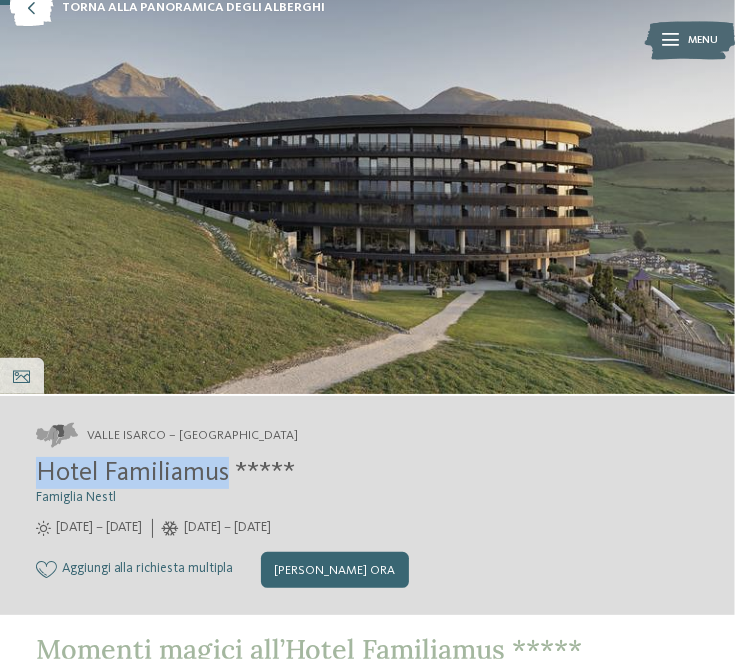 drag, startPoint x: 38, startPoint y: 470, endPoint x: 230, endPoint y: 477, distance: 192.12756 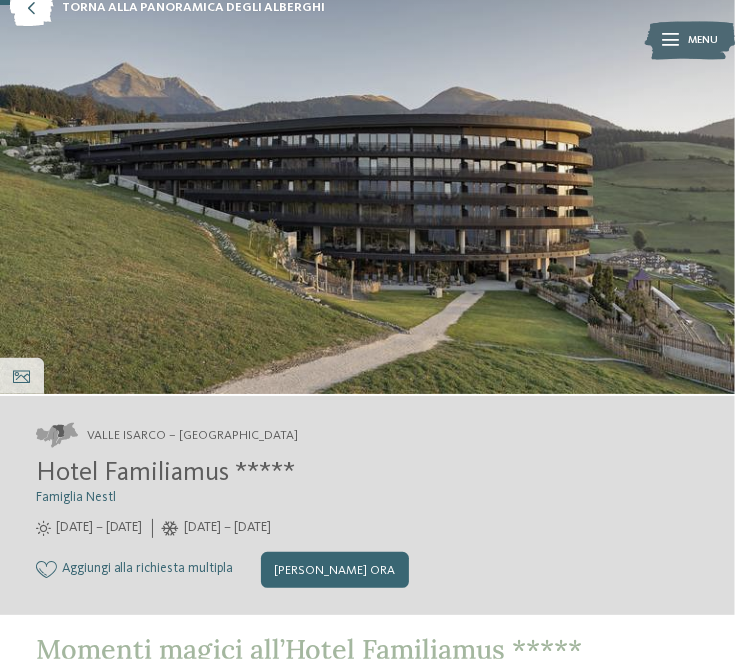 click on "Famiglia Nestl" at bounding box center (367, 498) 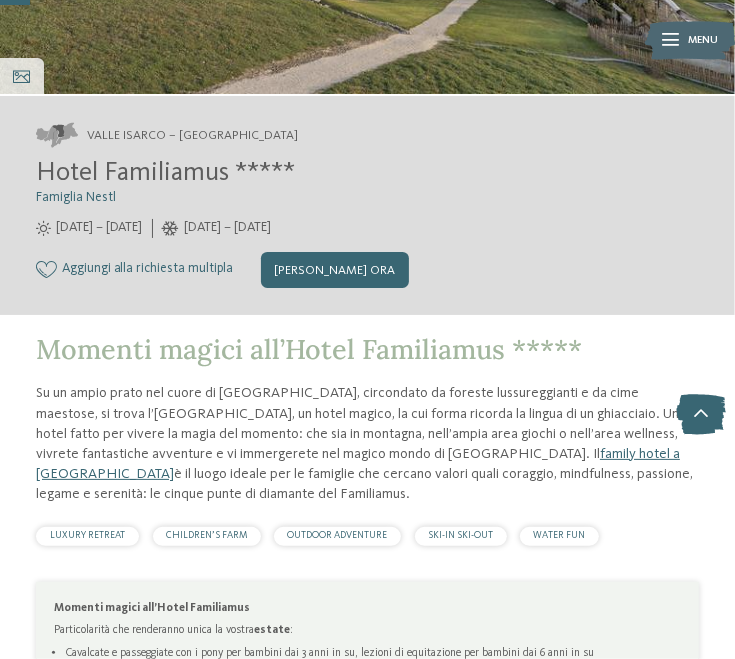 scroll, scrollTop: 300, scrollLeft: 0, axis: vertical 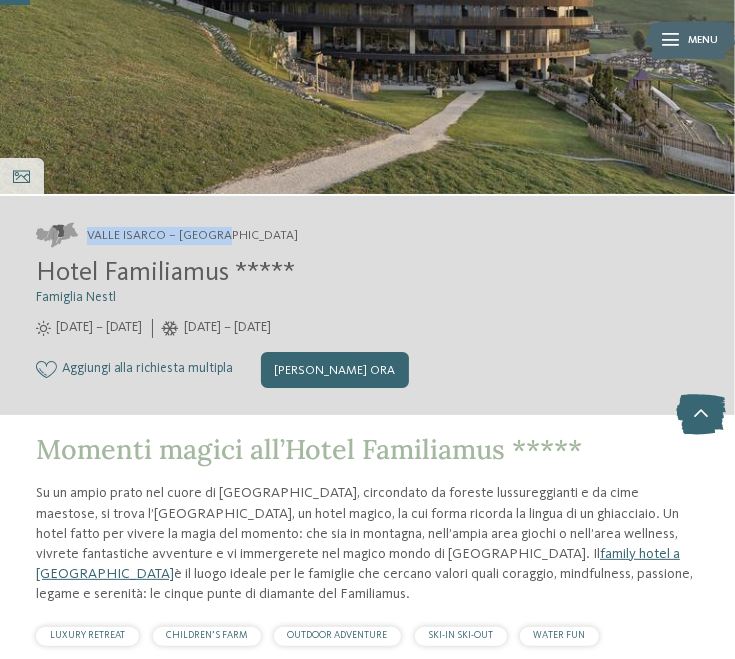 drag, startPoint x: 240, startPoint y: 230, endPoint x: 86, endPoint y: 232, distance: 154.01299 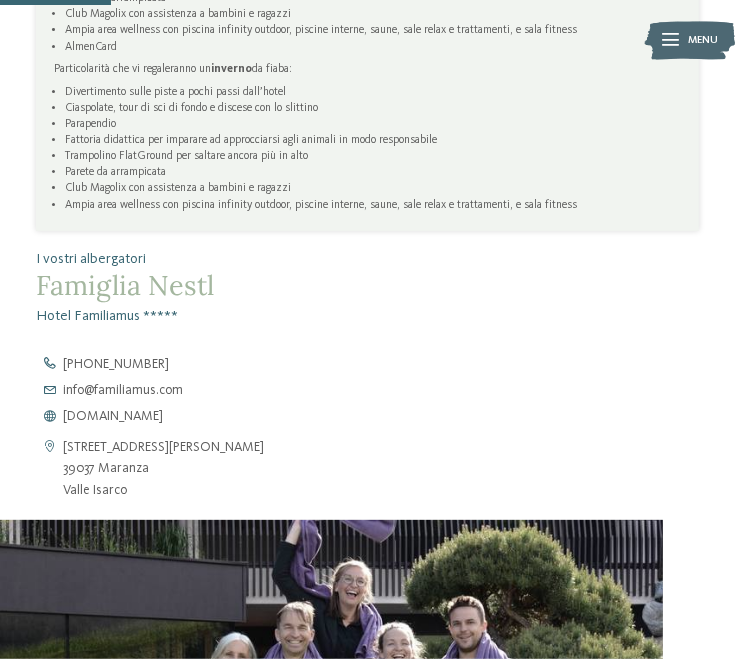 scroll, scrollTop: 1300, scrollLeft: 0, axis: vertical 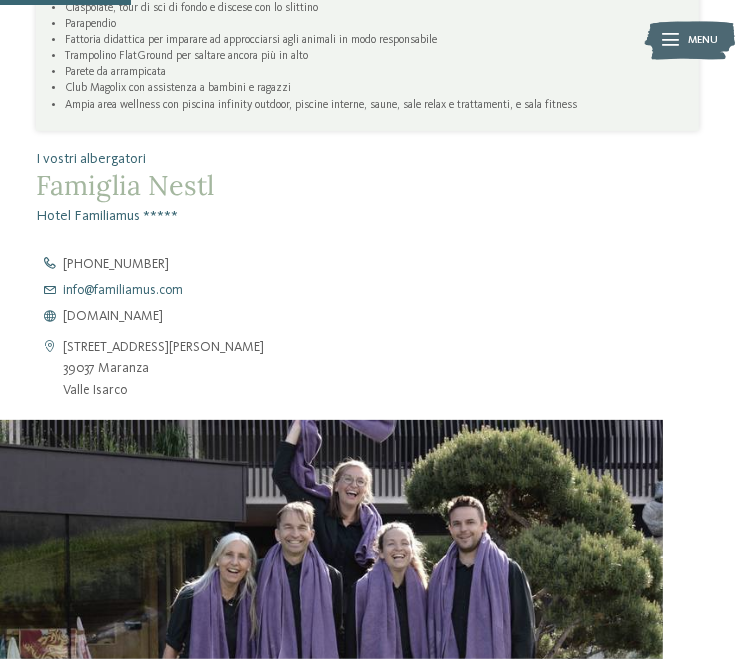 click on "info@ no-spam. familiamus. no-spam. com" at bounding box center (123, 291) 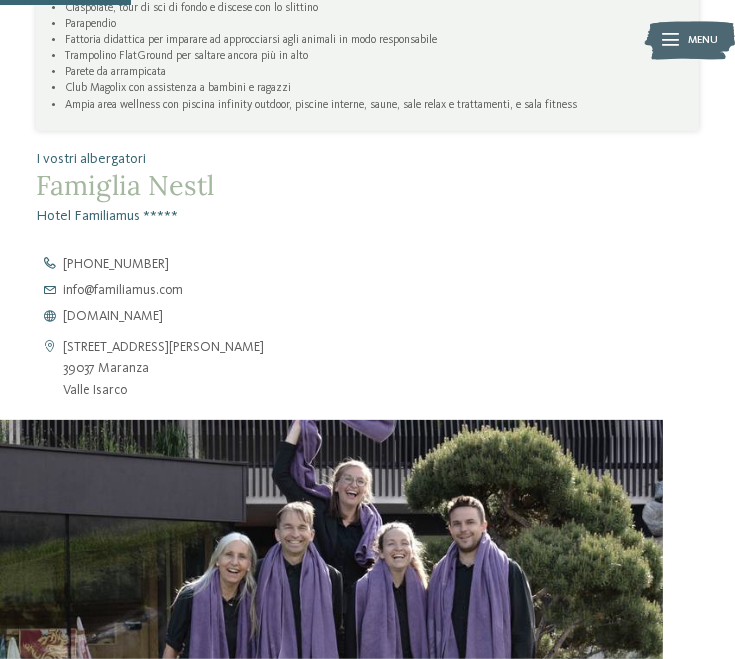 click on "Momenti magici all’Hotel Familiamus *****
Su un ampio prato nel cuore di Maranza, circondato da foreste lussureggianti e da cime maestose, si trova l’Hotel Familiamus, un hotel magico, la cui forma ricorda la lingua di un ghiacciaio. Un hotel fatto per vivere la magia del momento: che sia in montagna, nell’ampia area giochi o nell’area wellness, vivrete fantastiche avventure e vi immergerete nel magico mondo di Magolix. Il  family hotel a Maranza  è il luogo ideale per le famiglie che cercano valori quali coraggio, mindfulness, passione, legame e serenità: le cinque punte di diamante del Familiamus.
Leggi di più
estate" at bounding box center [367, 112] 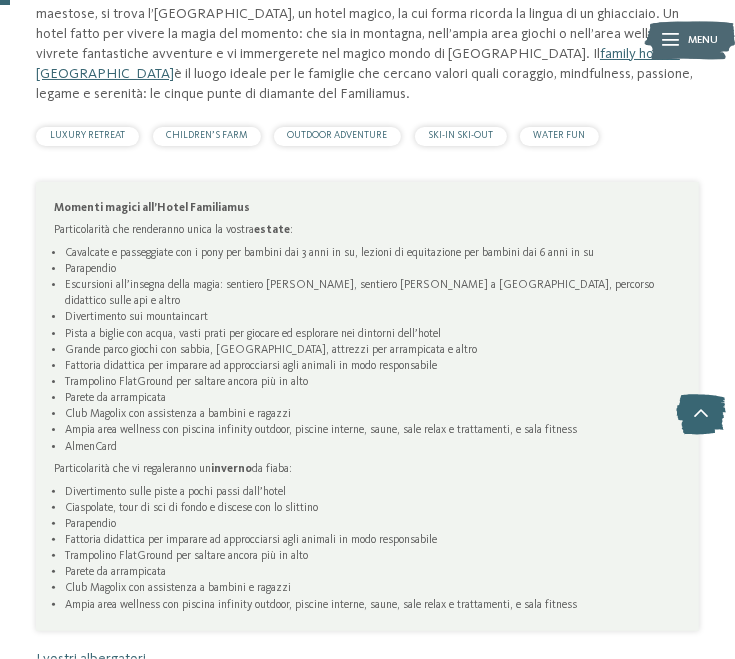 scroll, scrollTop: 0, scrollLeft: 0, axis: both 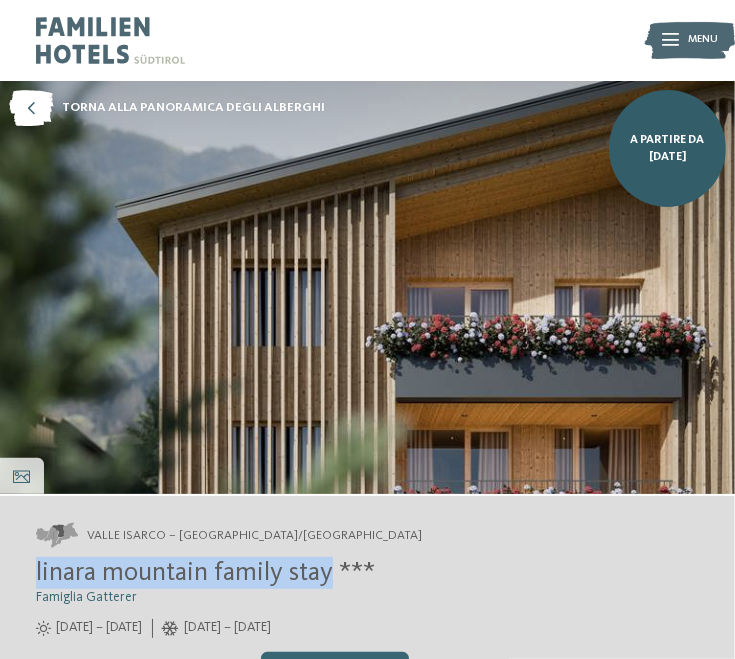 drag, startPoint x: 33, startPoint y: 570, endPoint x: 336, endPoint y: 587, distance: 303.47653 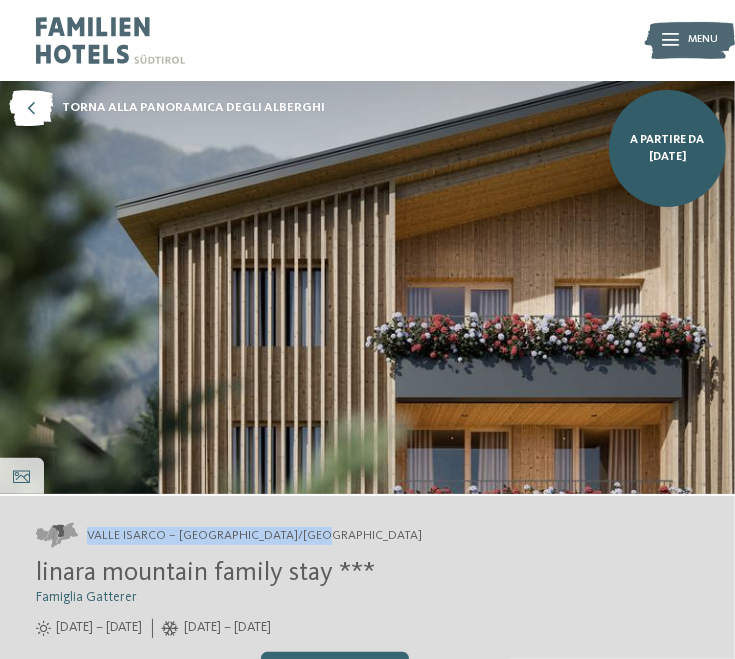 drag, startPoint x: 88, startPoint y: 529, endPoint x: 332, endPoint y: 531, distance: 244.0082 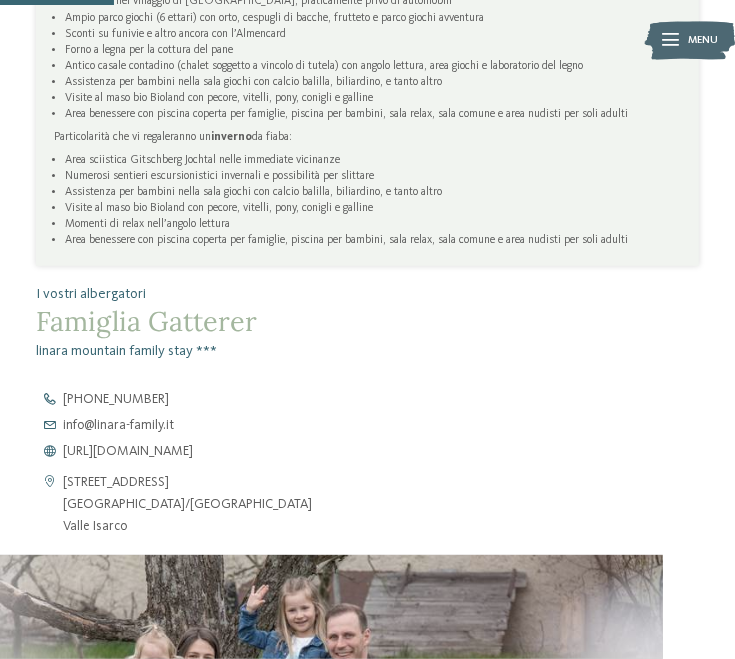 scroll, scrollTop: 1400, scrollLeft: 0, axis: vertical 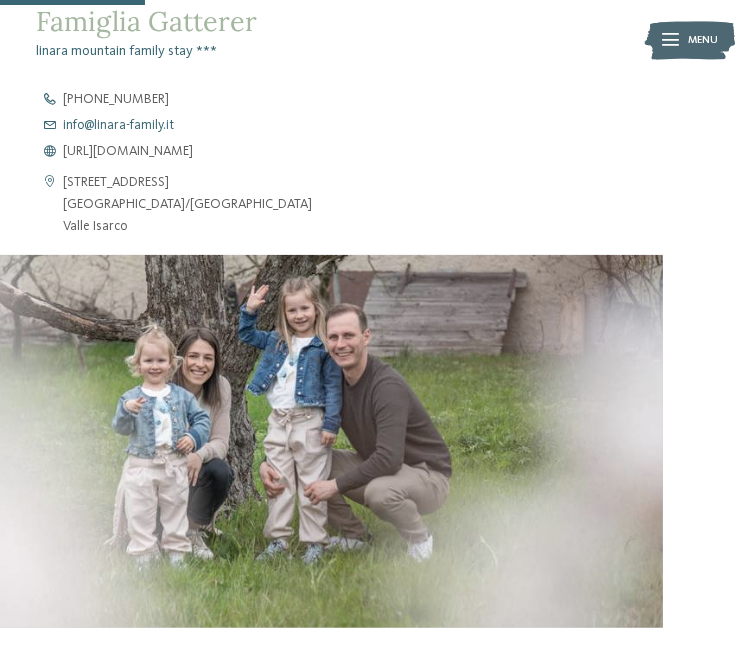 click on "info@ no-spam. linara-family. no-spam. it" at bounding box center [118, 126] 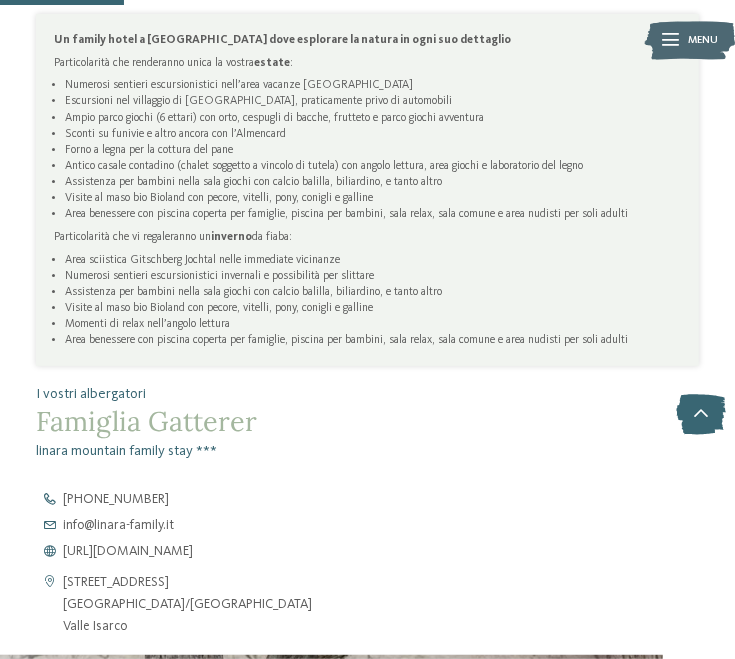 scroll, scrollTop: 700, scrollLeft: 0, axis: vertical 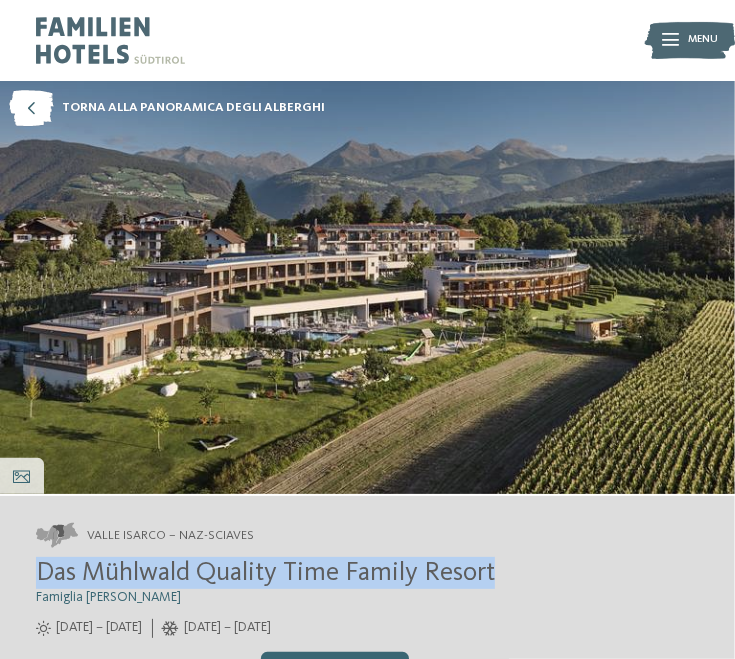 drag, startPoint x: 36, startPoint y: 571, endPoint x: 536, endPoint y: 567, distance: 500.016 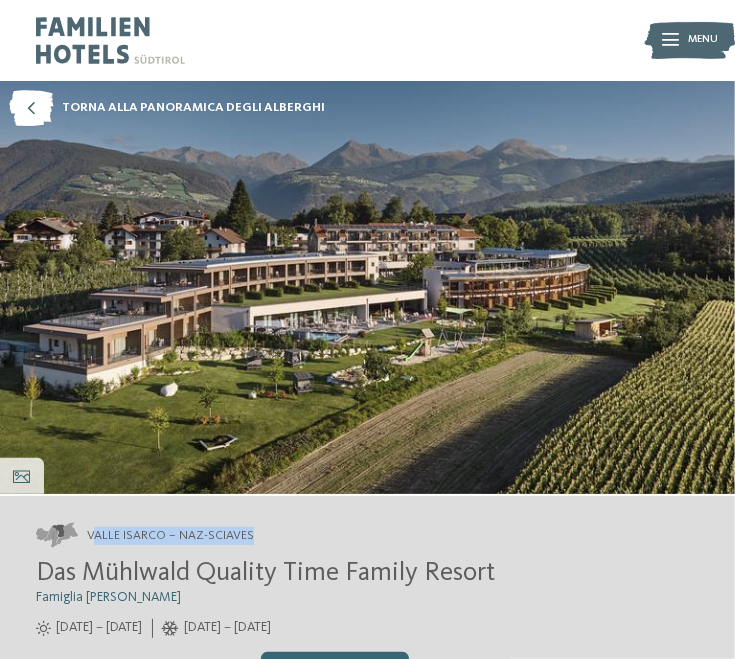 drag, startPoint x: 90, startPoint y: 533, endPoint x: 262, endPoint y: 533, distance: 172 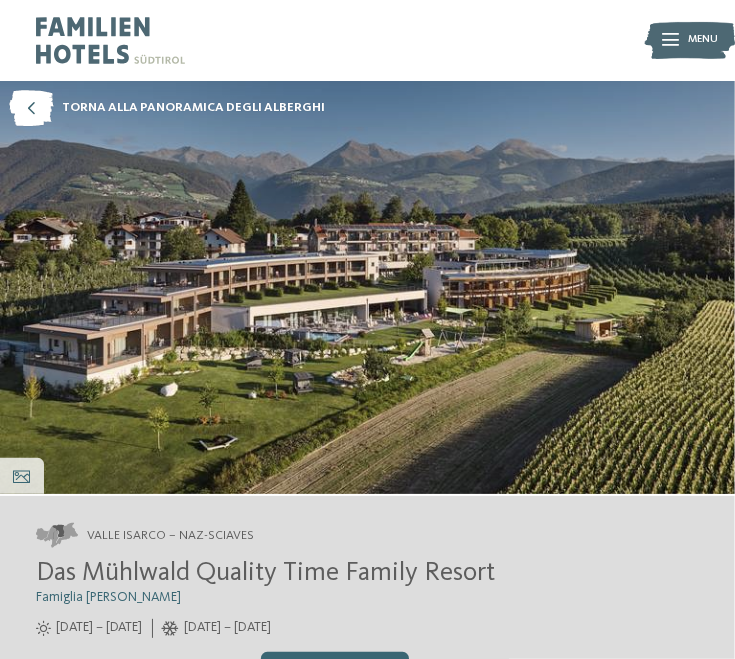 click on "Valle Isarco – Naz-Sciaves" at bounding box center (170, 536) 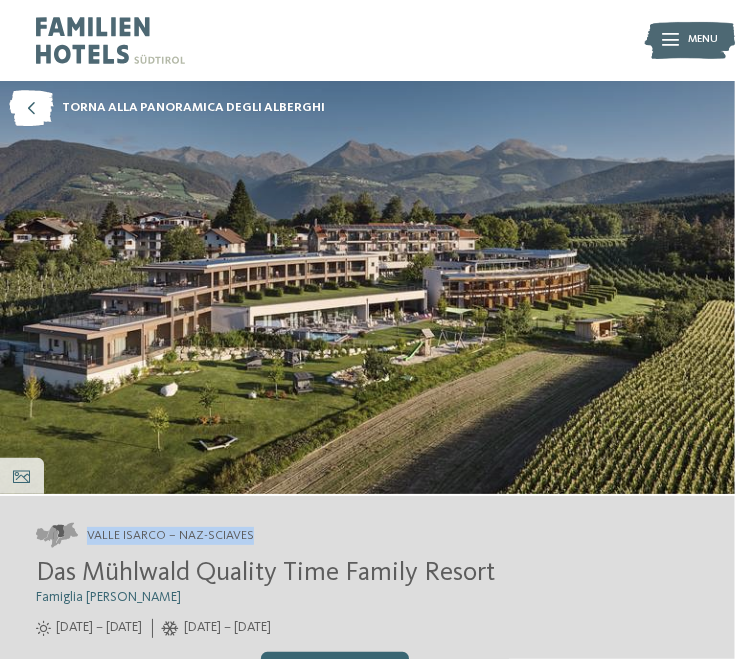 drag, startPoint x: 87, startPoint y: 532, endPoint x: 287, endPoint y: 531, distance: 200.0025 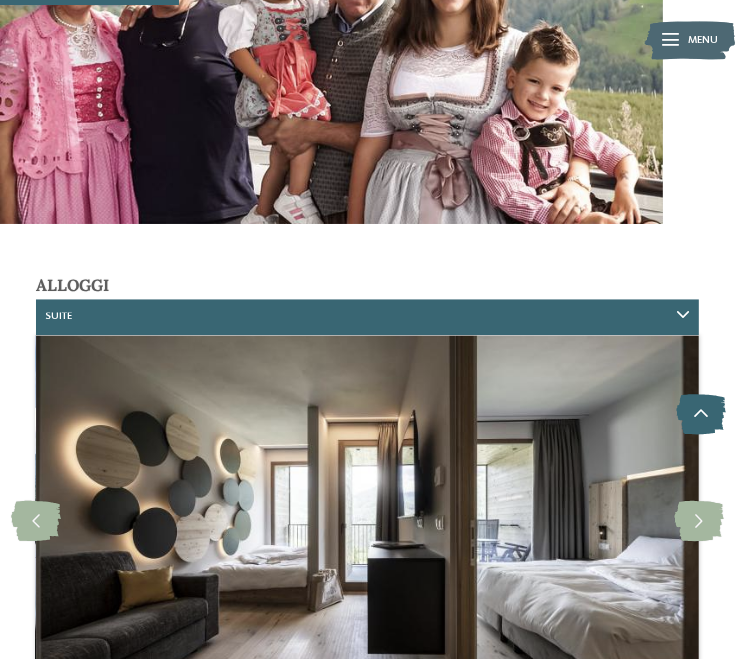 scroll, scrollTop: 1300, scrollLeft: 0, axis: vertical 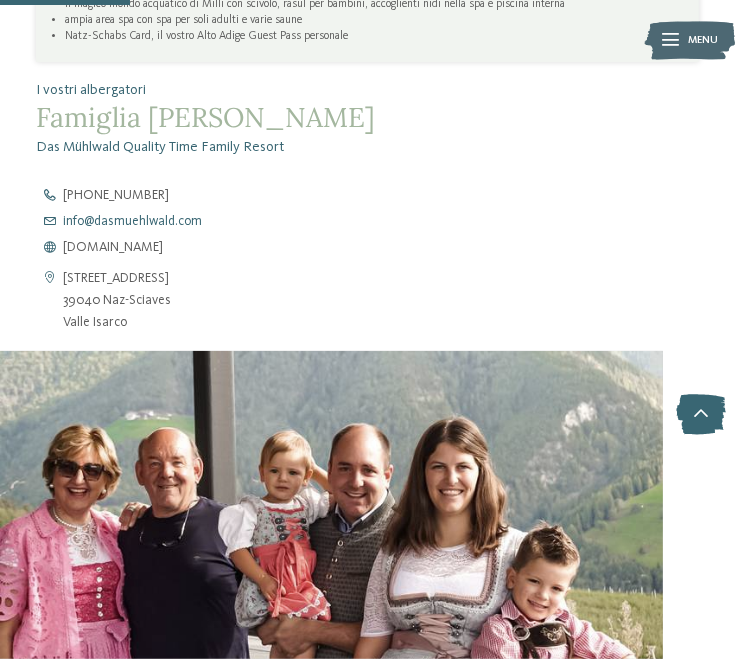 click on "info@ no-spam. dasmuehlwald. no-spam. com" at bounding box center [132, 222] 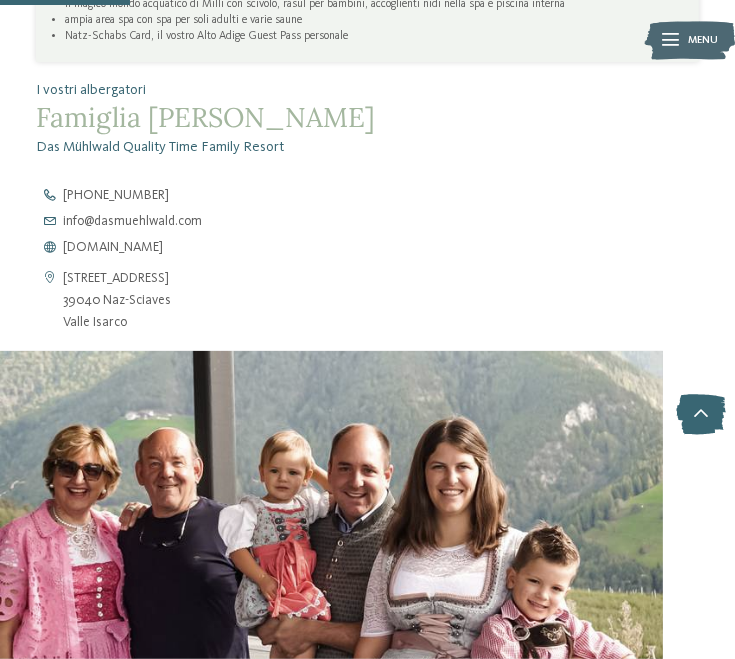 click on "Via Schlossergasse 40
39040 Naz-Sciaves
Valle Isarco" at bounding box center (367, 300) 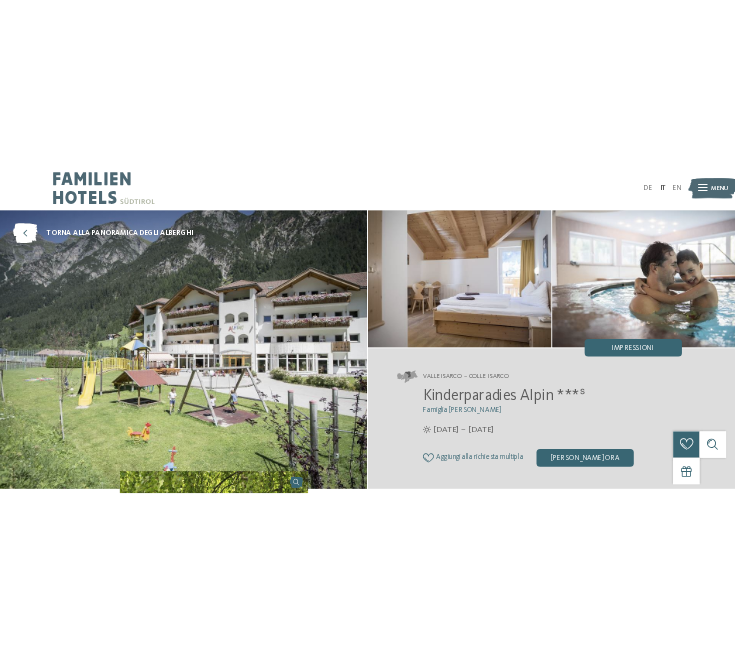 scroll, scrollTop: 0, scrollLeft: 0, axis: both 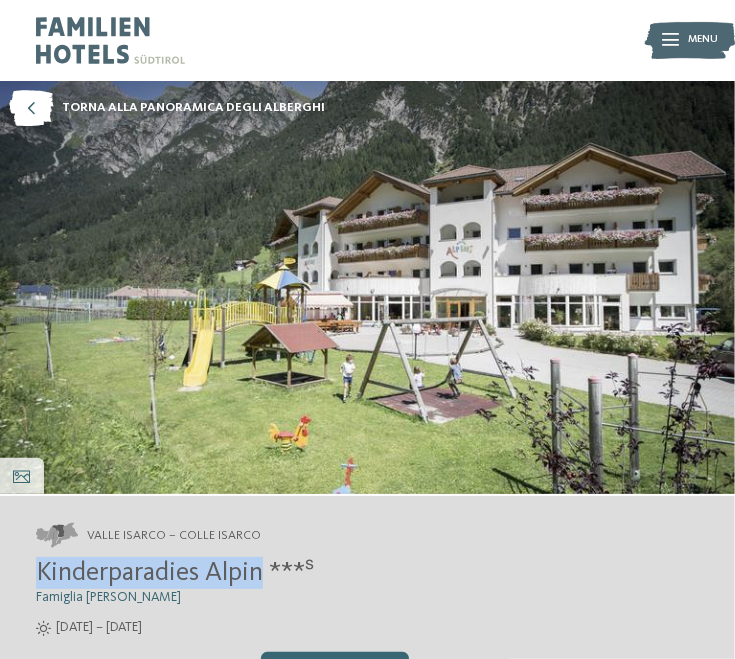 drag, startPoint x: 37, startPoint y: 576, endPoint x: 266, endPoint y: 587, distance: 229.26404 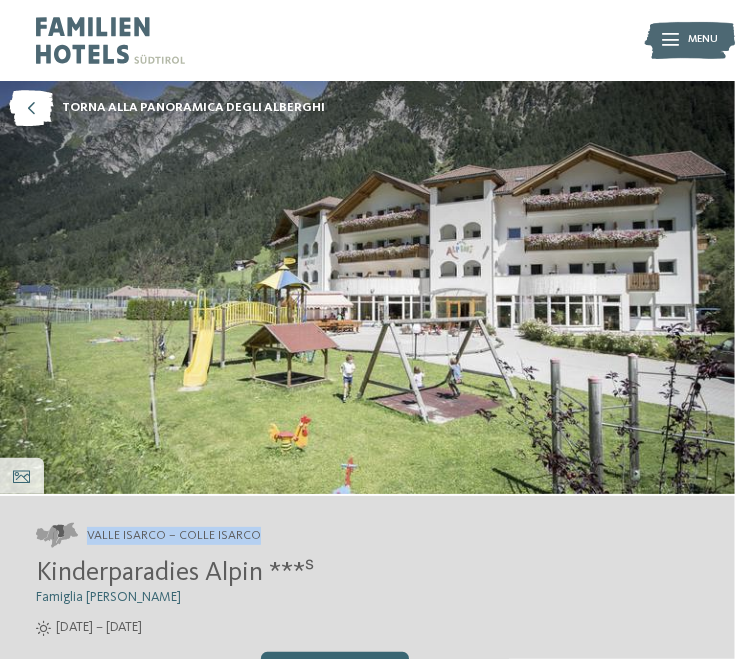 drag, startPoint x: 87, startPoint y: 533, endPoint x: 269, endPoint y: 536, distance: 182.02472 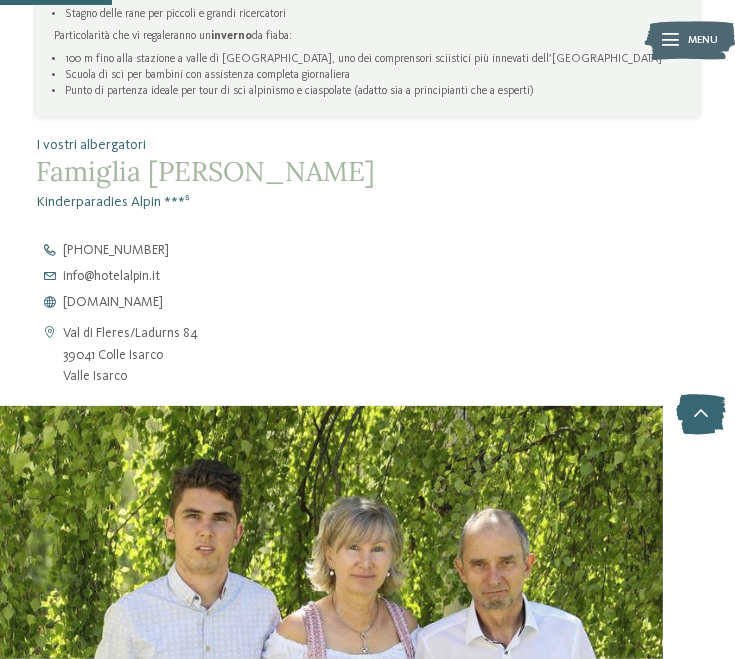 scroll, scrollTop: 1000, scrollLeft: 0, axis: vertical 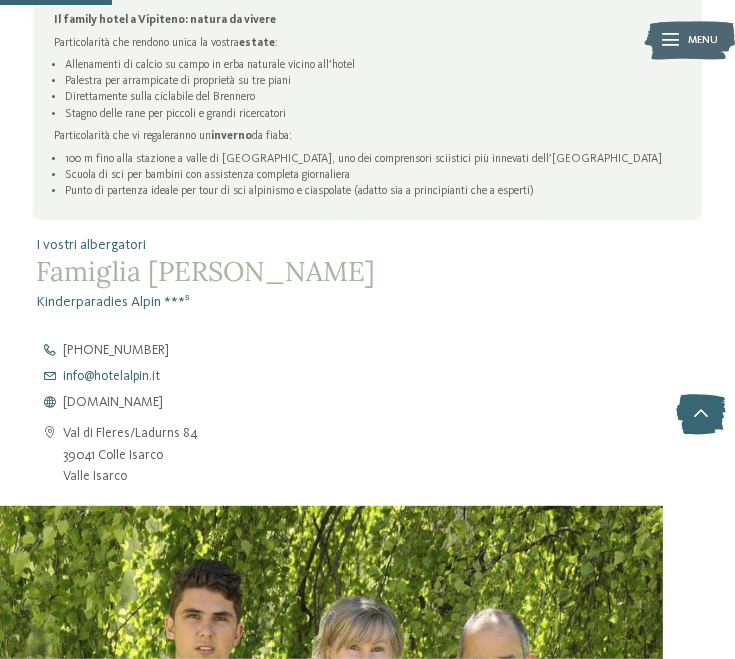 drag, startPoint x: 104, startPoint y: 375, endPoint x: 134, endPoint y: 380, distance: 30.413813 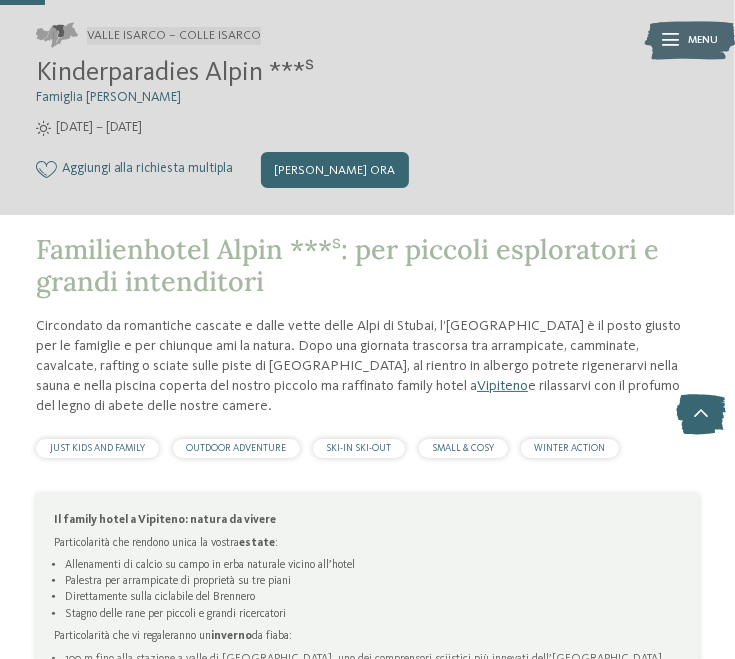 scroll, scrollTop: 300, scrollLeft: 0, axis: vertical 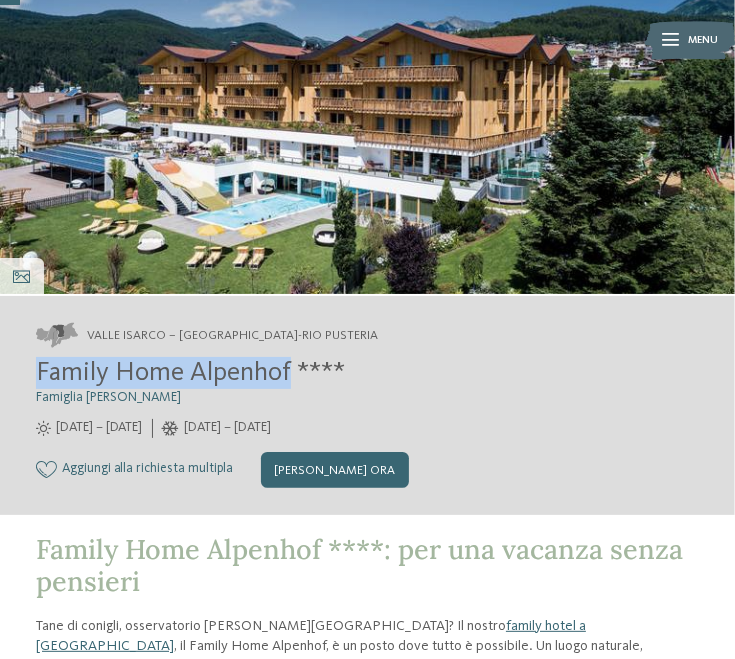 drag, startPoint x: 33, startPoint y: 373, endPoint x: 291, endPoint y: 377, distance: 258.031 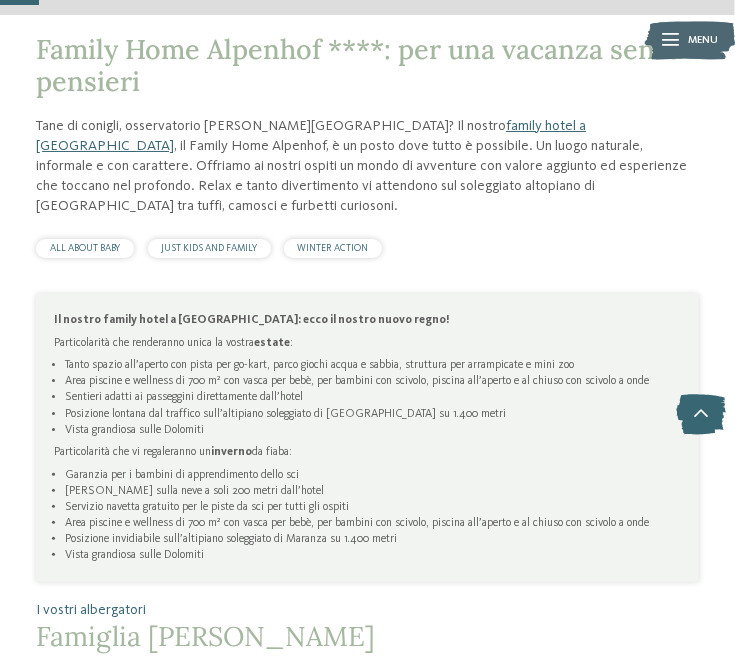scroll, scrollTop: 200, scrollLeft: 0, axis: vertical 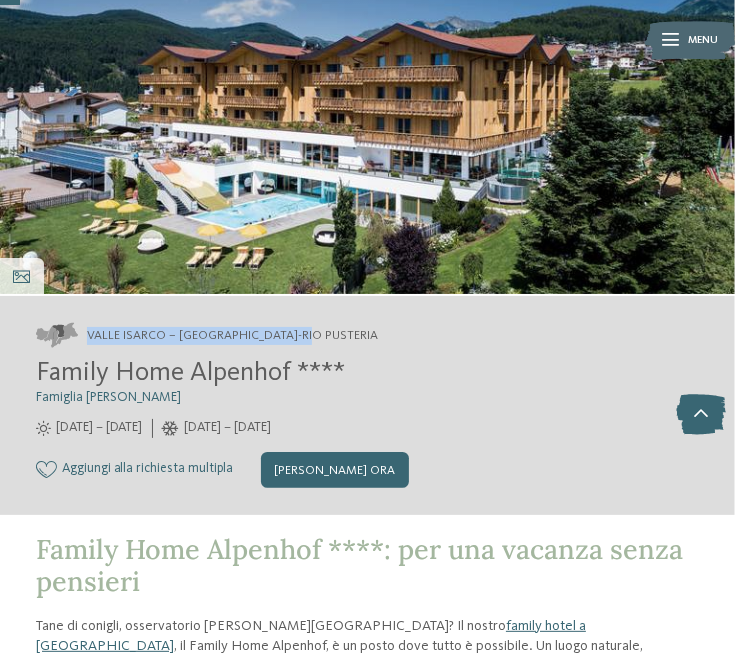 drag, startPoint x: 329, startPoint y: 331, endPoint x: 88, endPoint y: 335, distance: 241.03319 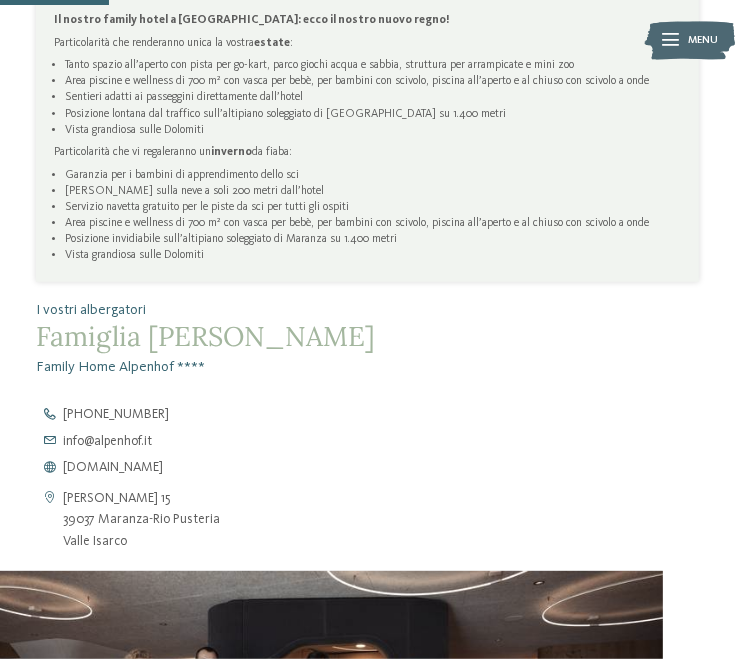scroll, scrollTop: 1200, scrollLeft: 0, axis: vertical 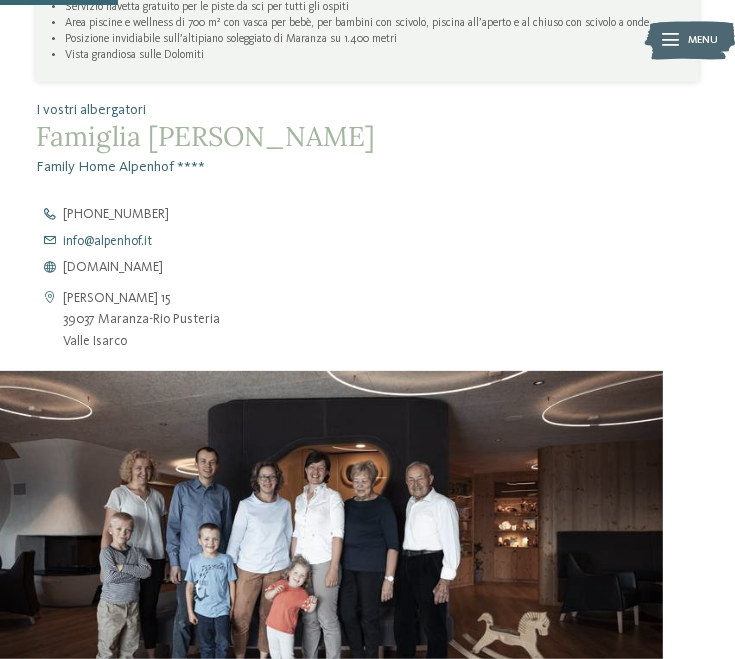 click on "info@ no-spam. alpenhof. no-spam. it" at bounding box center (107, 242) 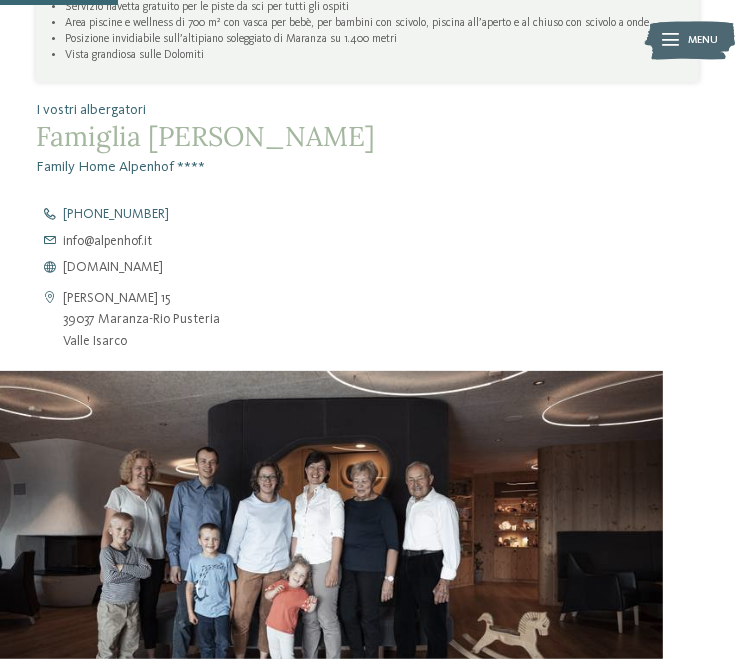 click on "+39 0472 520 252" at bounding box center (394, 215) 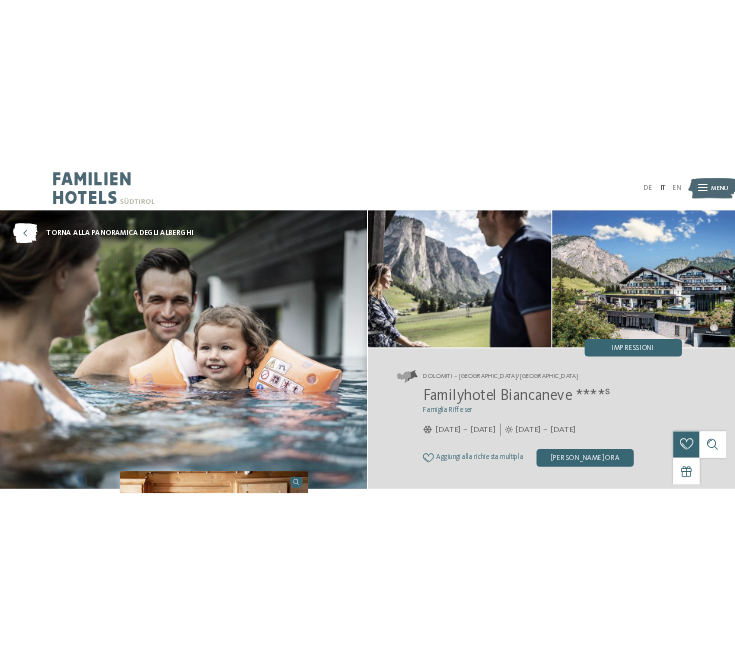 scroll, scrollTop: 0, scrollLeft: 0, axis: both 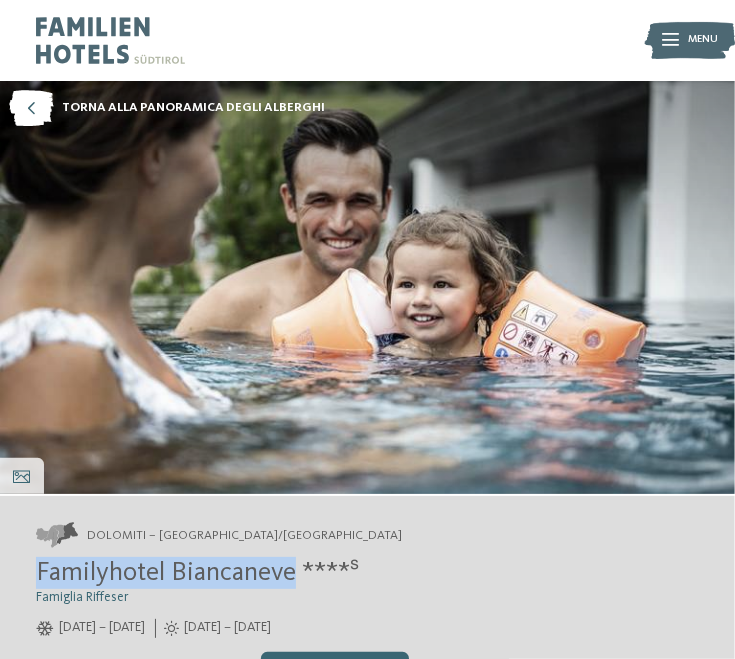 drag, startPoint x: 42, startPoint y: 569, endPoint x: 300, endPoint y: 588, distance: 258.69867 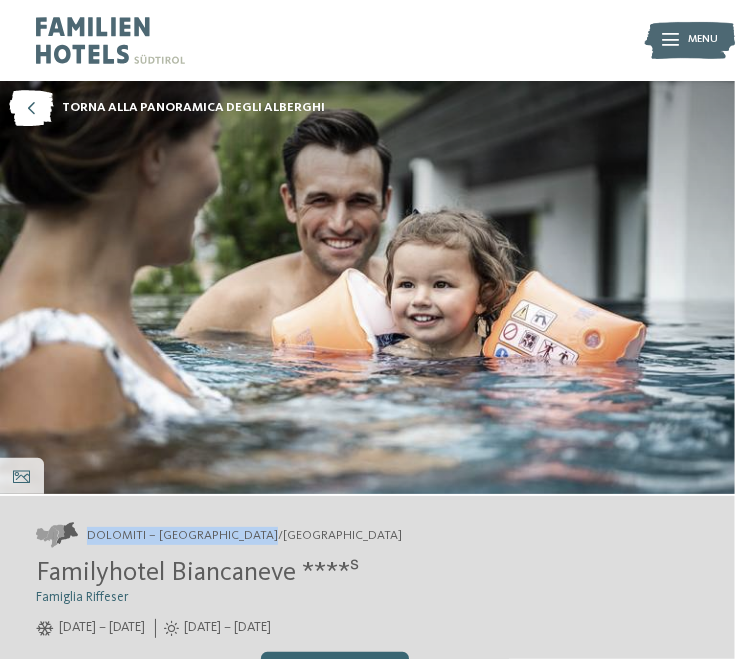 drag, startPoint x: 300, startPoint y: 535, endPoint x: 89, endPoint y: 539, distance: 211.03792 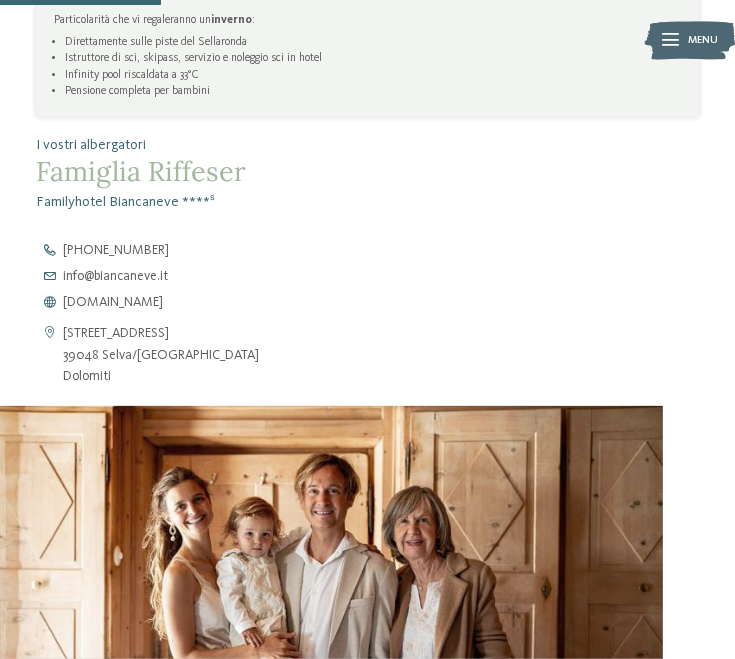 scroll, scrollTop: 1300, scrollLeft: 0, axis: vertical 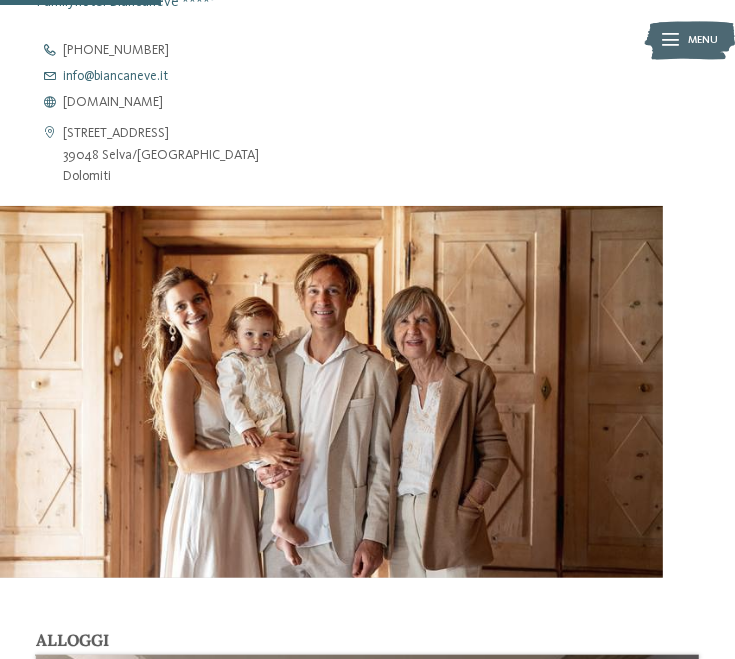 click on "info@ no-spam. biancaneve. no-spam. it" at bounding box center [115, 77] 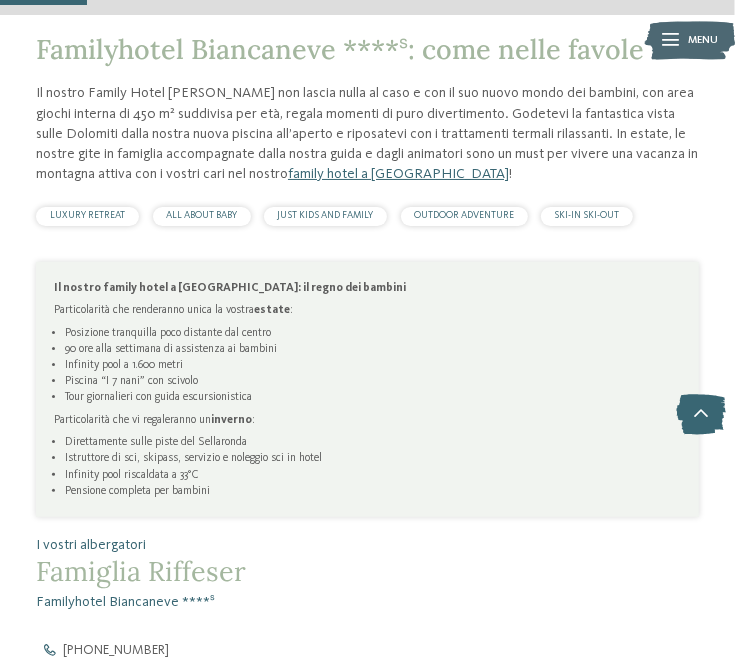scroll, scrollTop: 600, scrollLeft: 0, axis: vertical 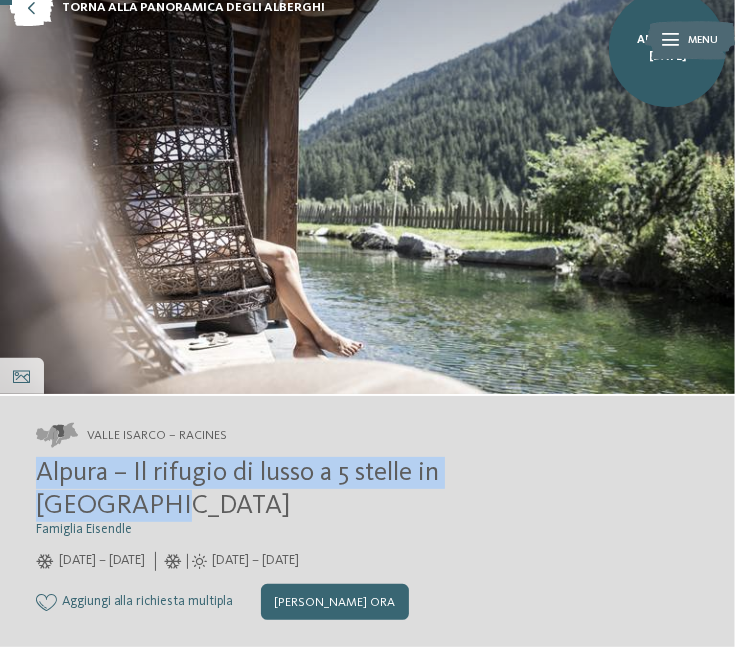 drag, startPoint x: 36, startPoint y: 475, endPoint x: 572, endPoint y: 471, distance: 536.01495 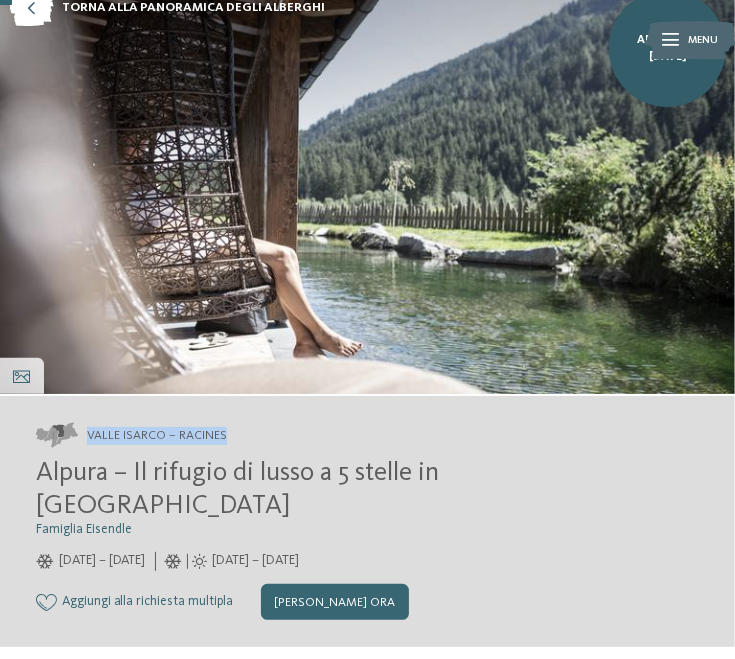drag, startPoint x: 175, startPoint y: 438, endPoint x: 84, endPoint y: 439, distance: 91.00549 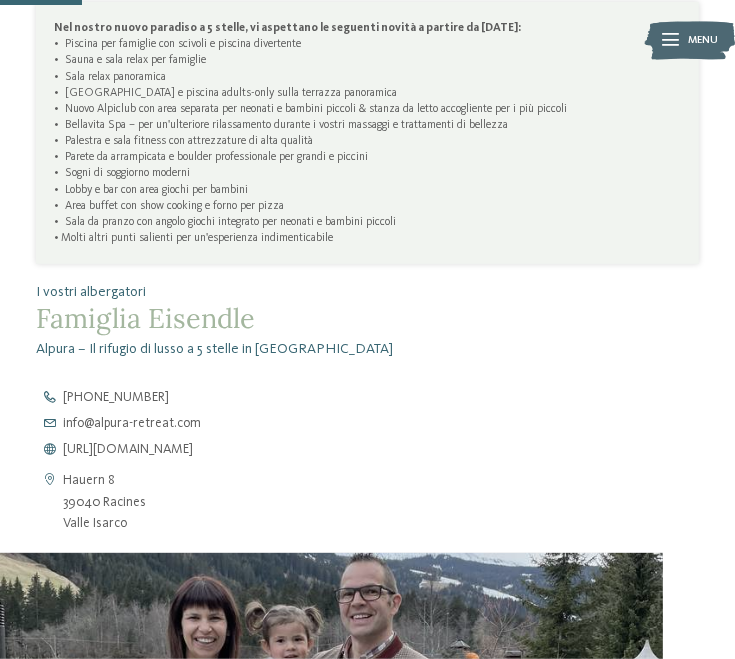 scroll, scrollTop: 1100, scrollLeft: 0, axis: vertical 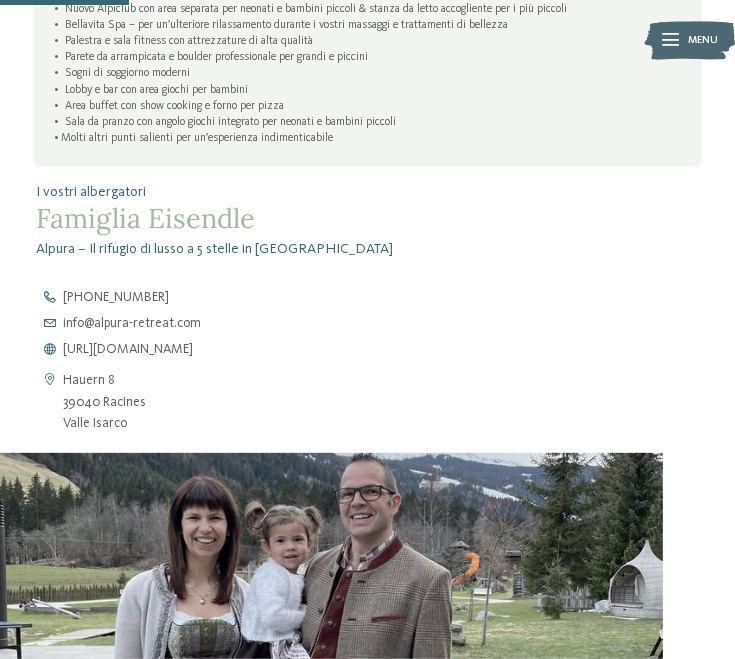 drag, startPoint x: 144, startPoint y: 293, endPoint x: 281, endPoint y: 396, distance: 171.40012 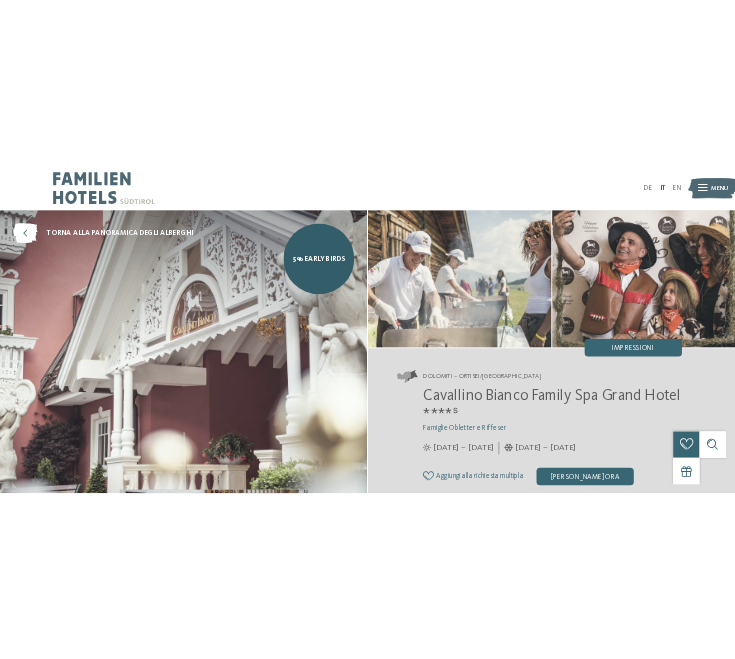 scroll, scrollTop: 0, scrollLeft: 0, axis: both 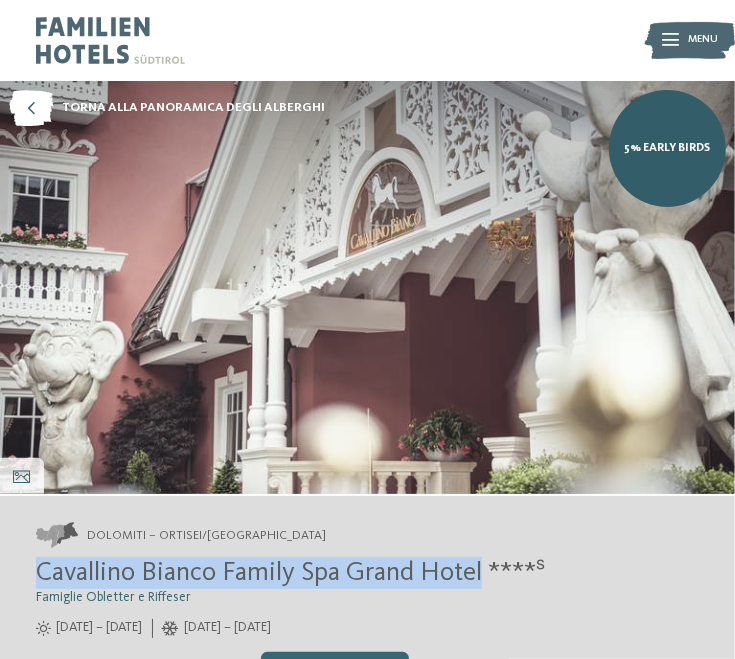 drag, startPoint x: 32, startPoint y: 569, endPoint x: 492, endPoint y: 580, distance: 460.1315 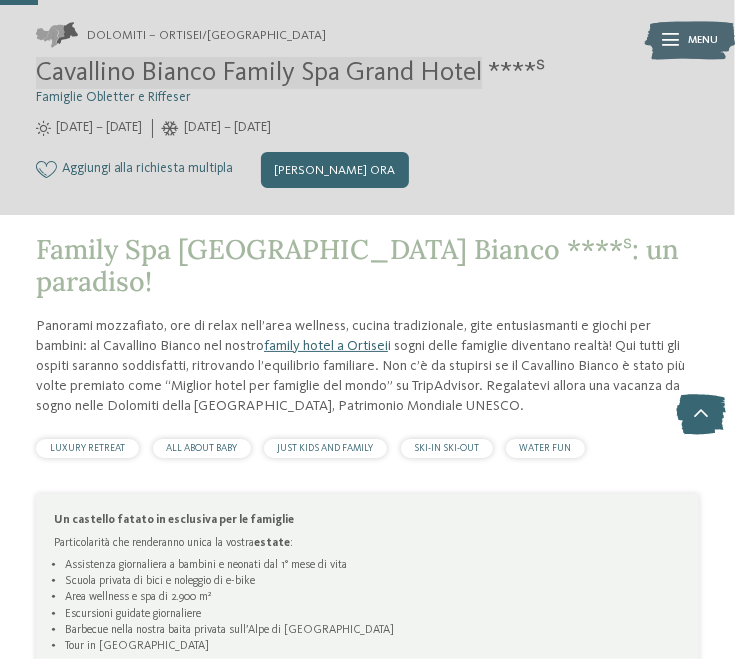 scroll, scrollTop: 400, scrollLeft: 0, axis: vertical 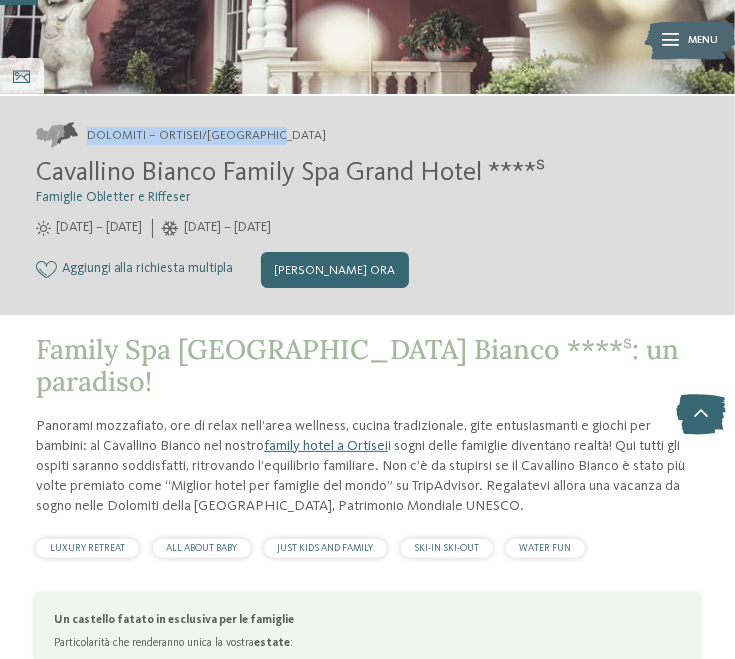 drag, startPoint x: 88, startPoint y: 131, endPoint x: 358, endPoint y: 129, distance: 270.00742 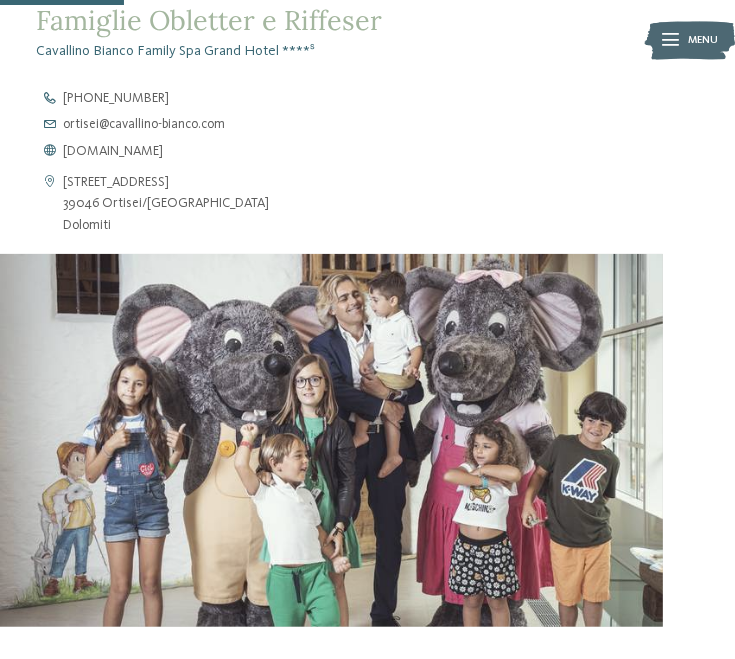 scroll, scrollTop: 1200, scrollLeft: 0, axis: vertical 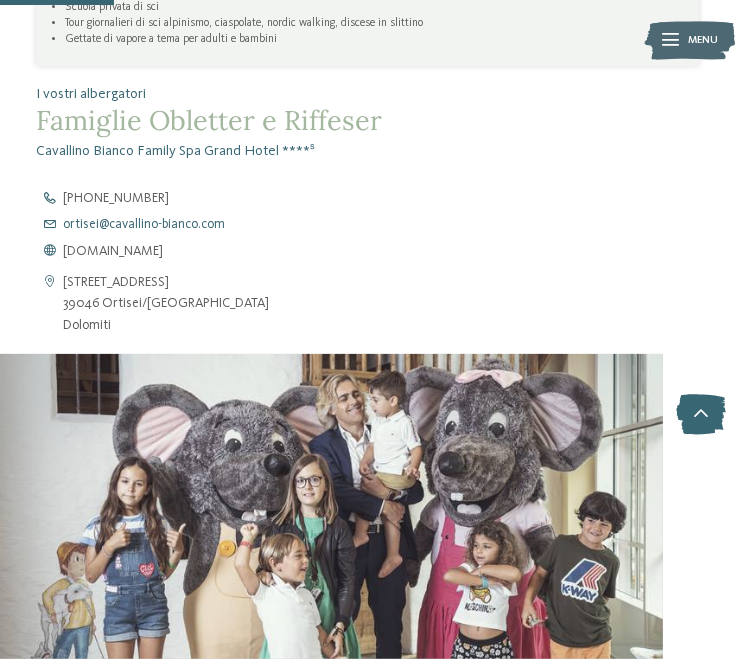 click on "ortisei@ no-spam. cavallino-bianco. no-spam. com" at bounding box center (144, 225) 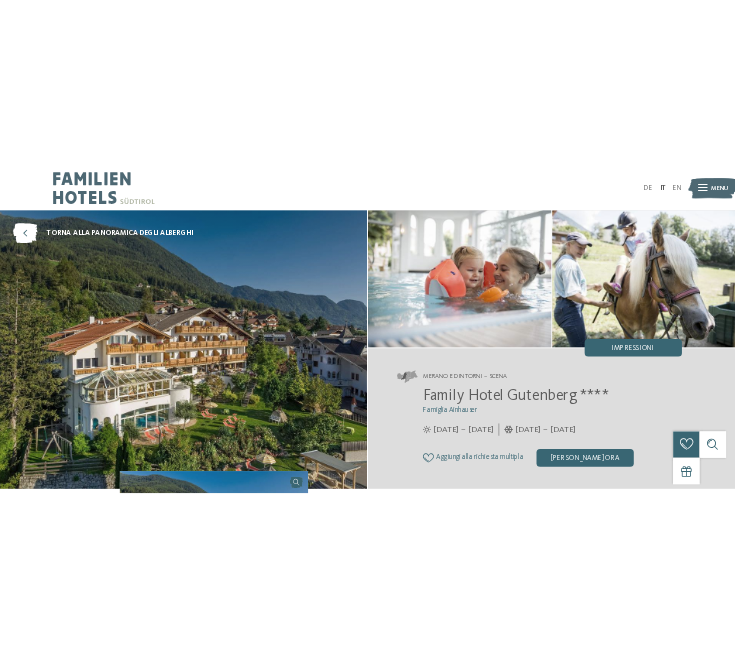 scroll, scrollTop: 0, scrollLeft: 0, axis: both 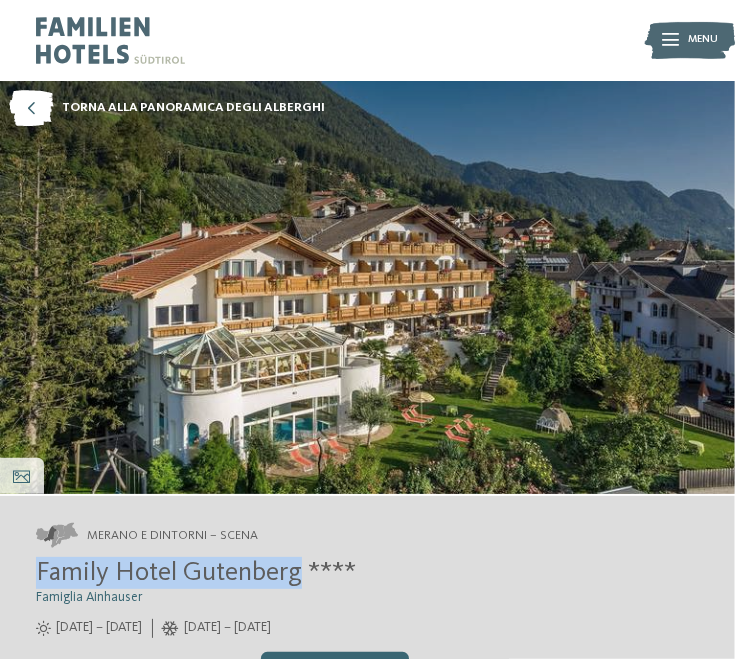drag, startPoint x: 127, startPoint y: 571, endPoint x: 304, endPoint y: 576, distance: 177.0706 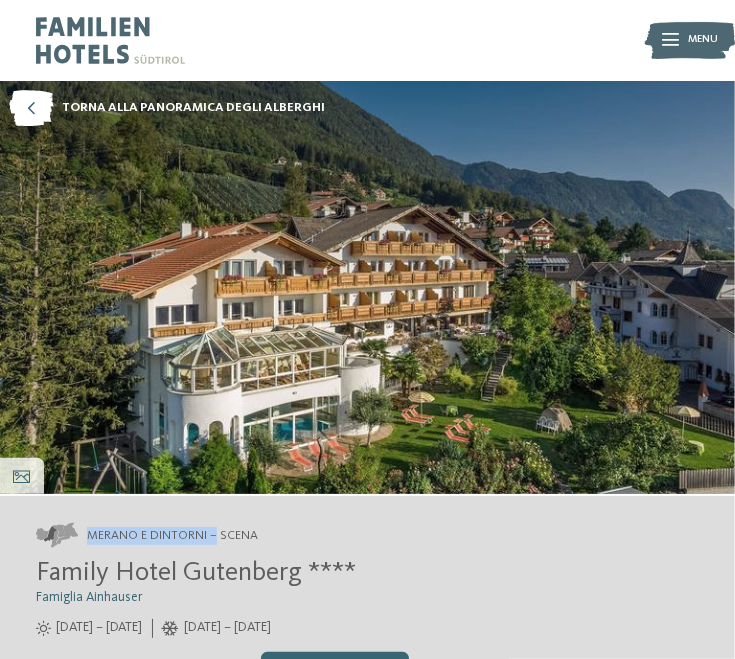 drag, startPoint x: 91, startPoint y: 534, endPoint x: 216, endPoint y: 544, distance: 125.39936 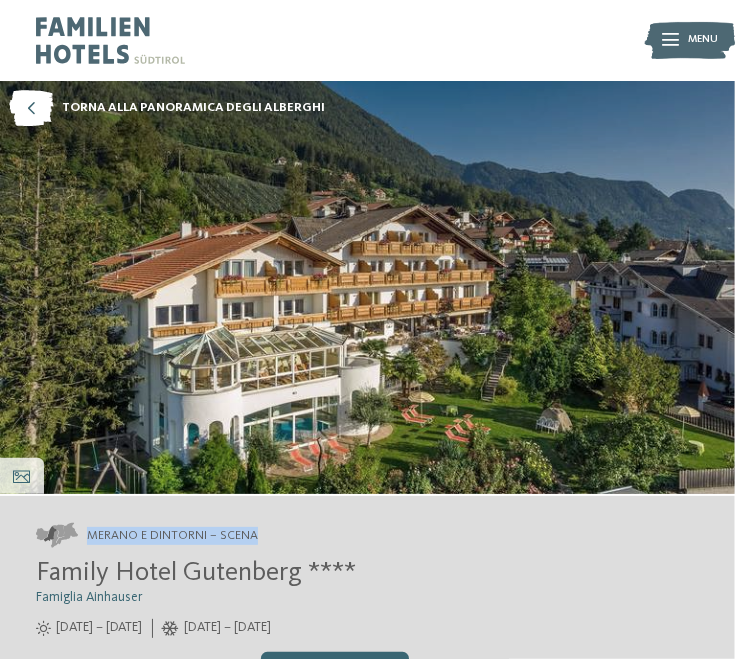 copy on "Merano e dintorni – Scena" 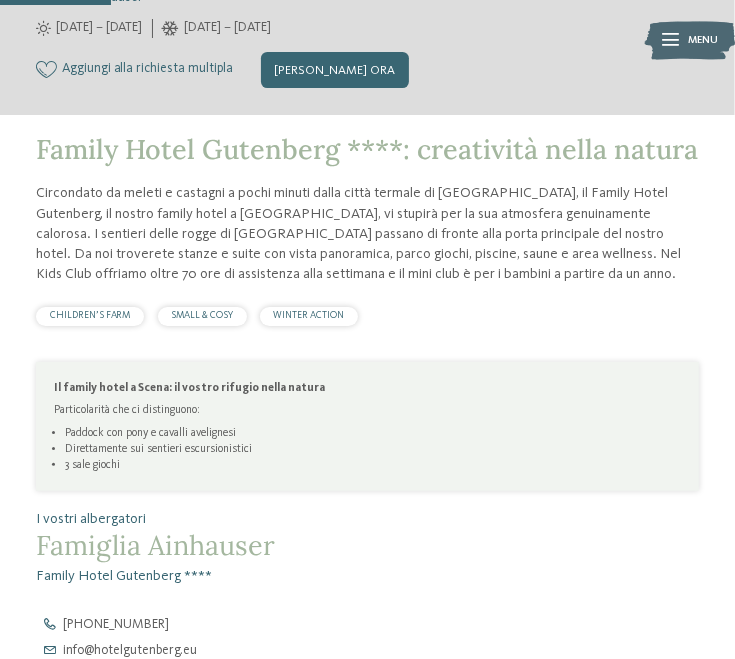 scroll, scrollTop: 1000, scrollLeft: 0, axis: vertical 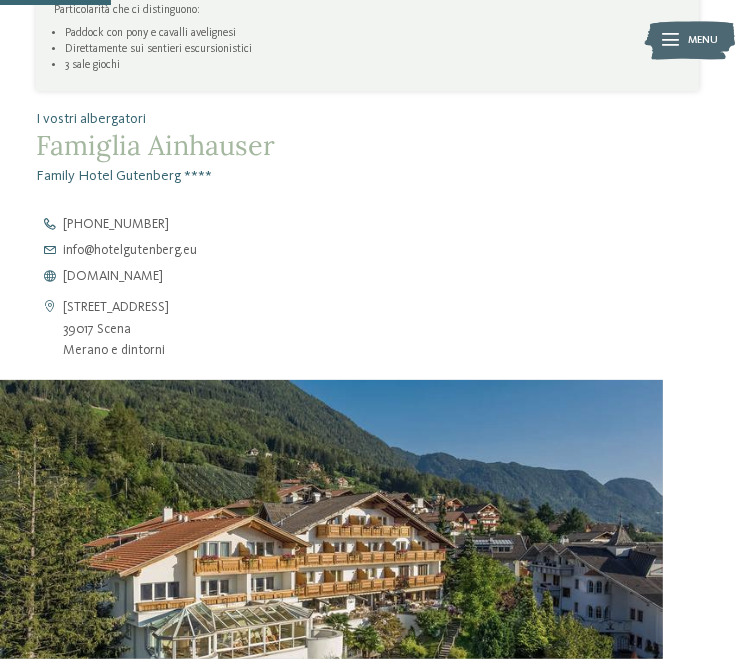 drag, startPoint x: 81, startPoint y: 246, endPoint x: 304, endPoint y: 304, distance: 230.41919 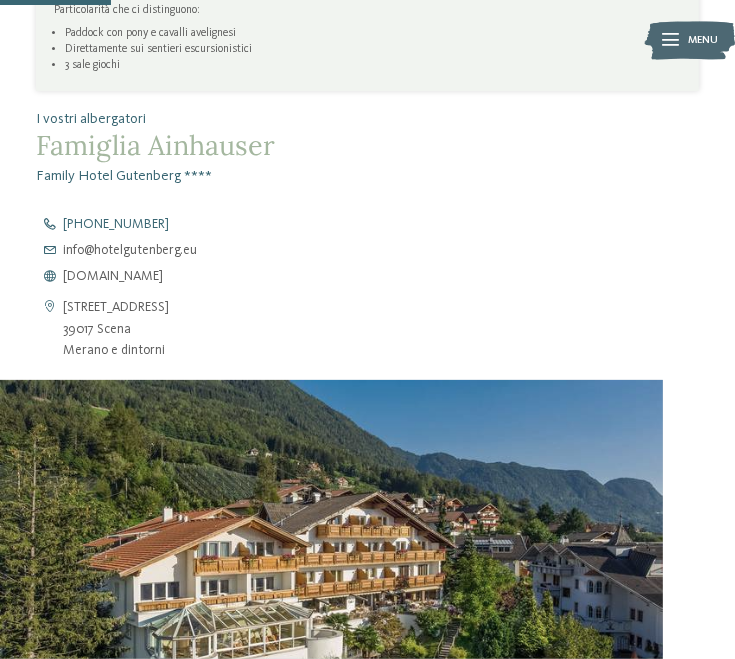 click on "+39 0473 945 950" at bounding box center [394, 225] 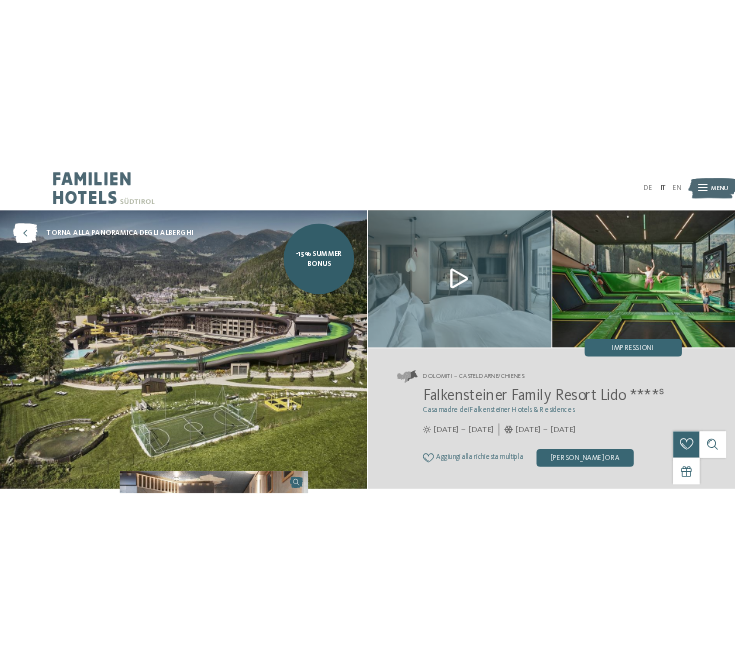 scroll, scrollTop: 0, scrollLeft: 0, axis: both 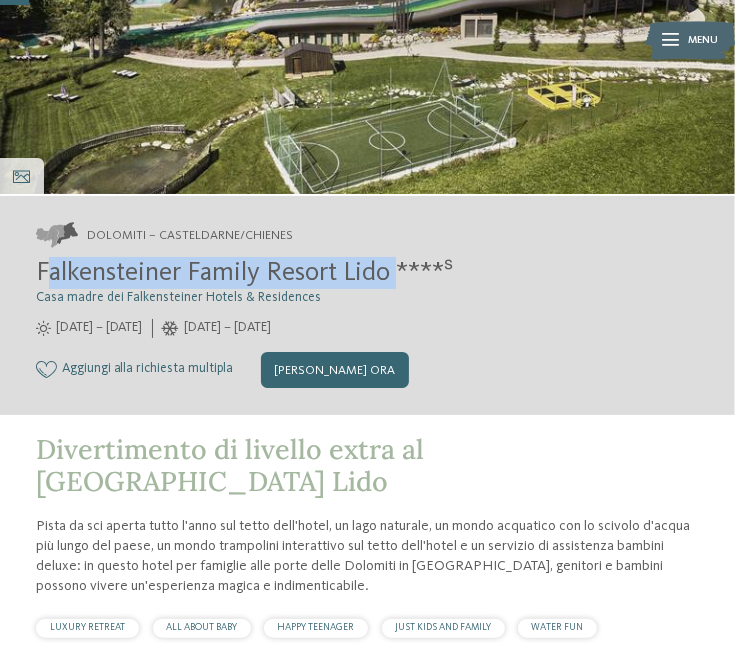 drag, startPoint x: 53, startPoint y: 265, endPoint x: 401, endPoint y: 265, distance: 348 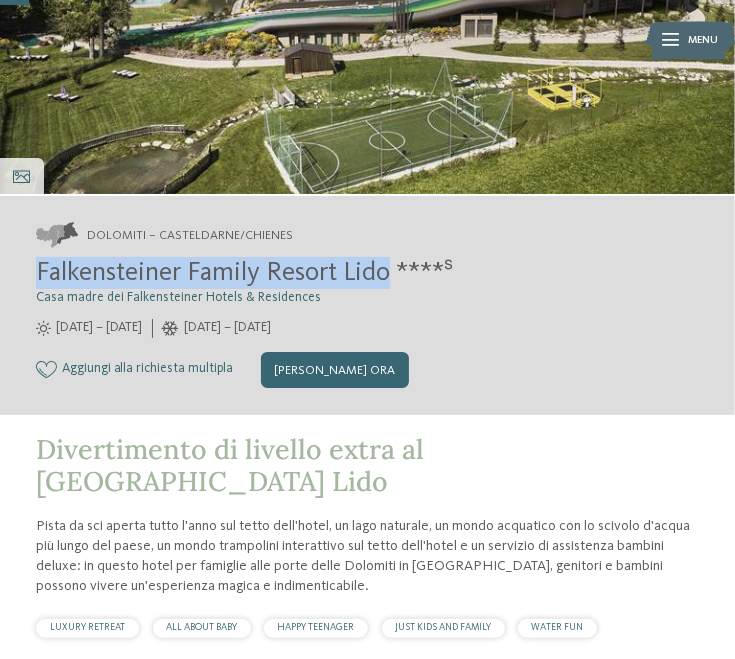 drag, startPoint x: 52, startPoint y: 271, endPoint x: 393, endPoint y: 272, distance: 341.00146 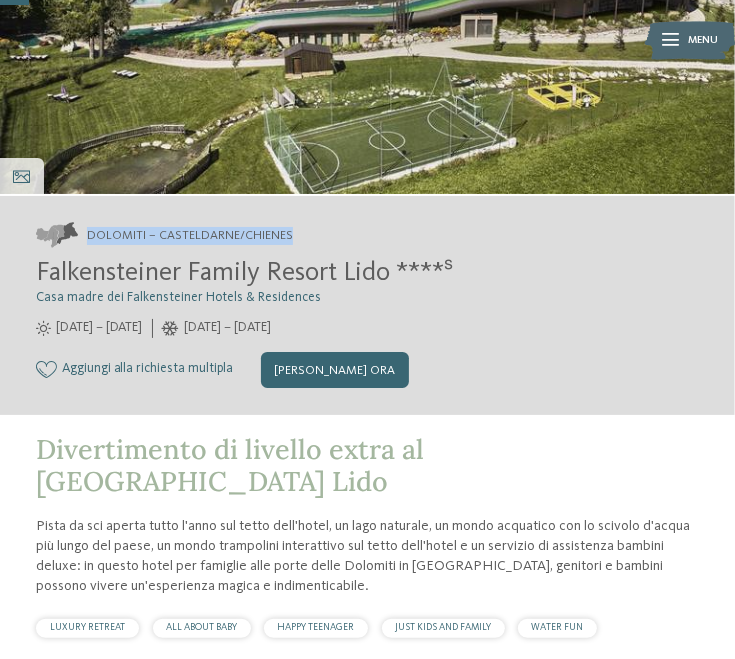 drag, startPoint x: 88, startPoint y: 233, endPoint x: 308, endPoint y: 235, distance: 220.0091 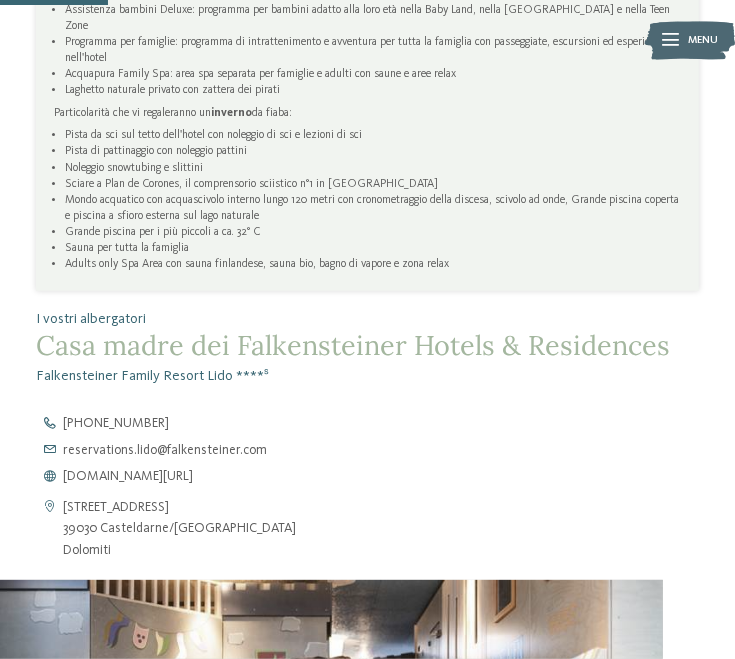 scroll, scrollTop: 1200, scrollLeft: 0, axis: vertical 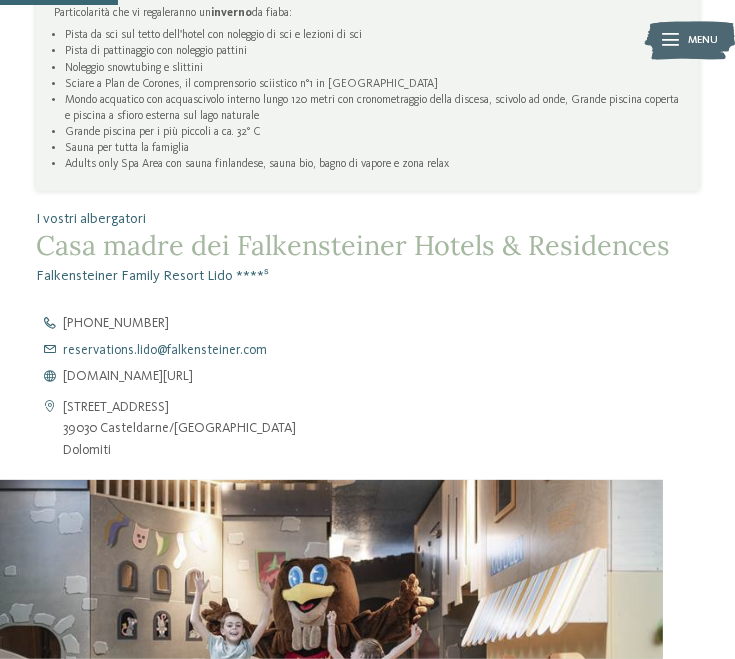 click on "reservations.lido@ no-spam. falkensteiner. no-spam. com" at bounding box center (165, 351) 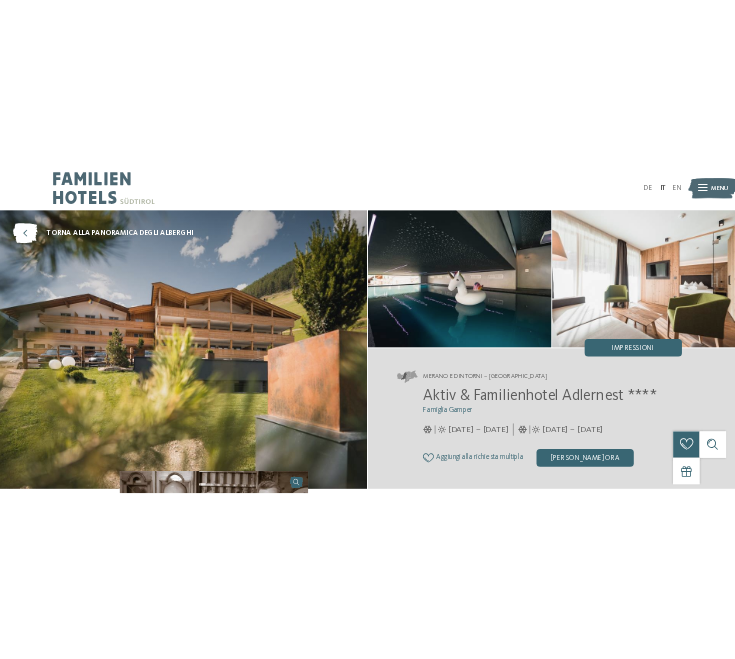 scroll, scrollTop: 0, scrollLeft: 0, axis: both 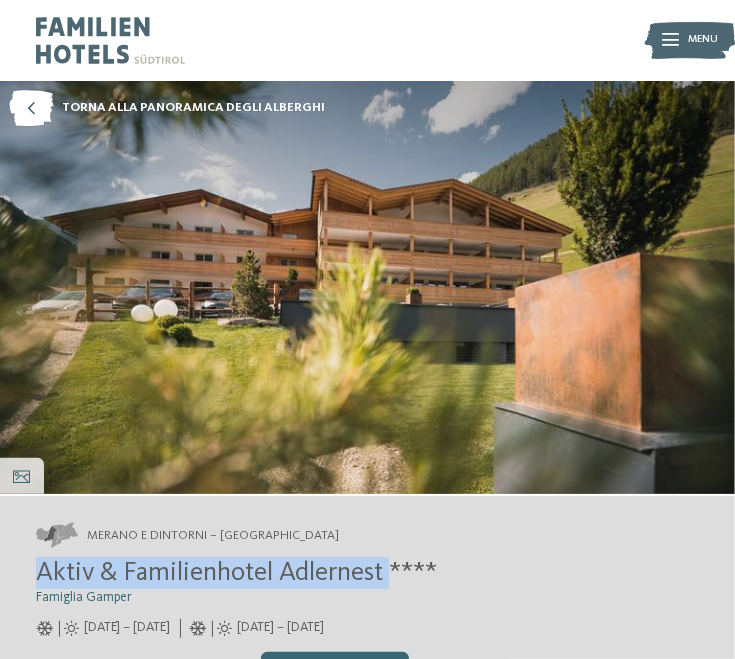 drag, startPoint x: 40, startPoint y: 572, endPoint x: 392, endPoint y: 569, distance: 352.0128 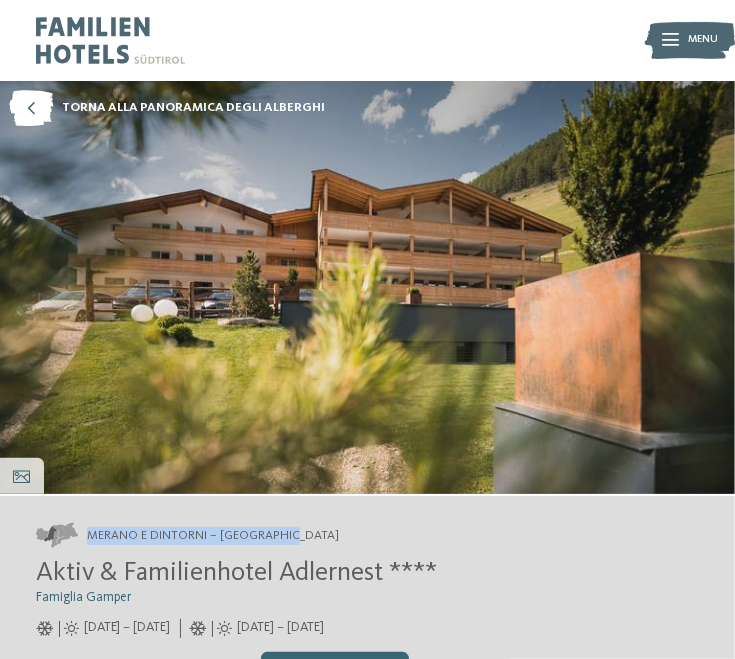 drag, startPoint x: 88, startPoint y: 535, endPoint x: 308, endPoint y: 530, distance: 220.05681 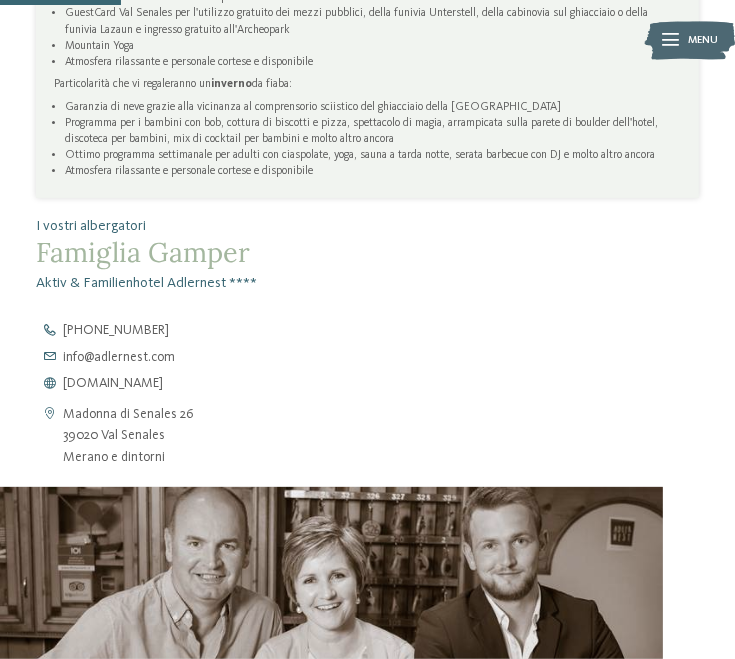 scroll, scrollTop: 1200, scrollLeft: 0, axis: vertical 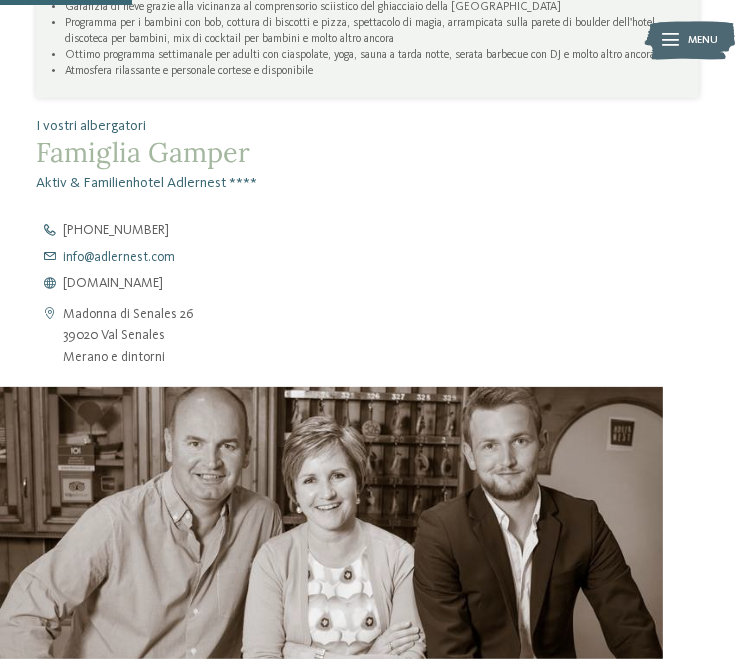 click on "info@ no-spam. adlernest. no-spam. com" at bounding box center (119, 258) 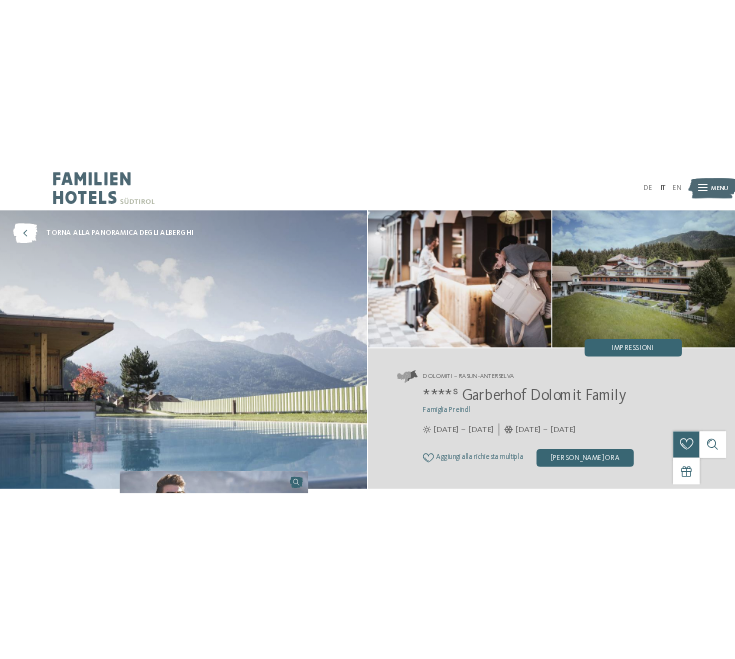 scroll, scrollTop: 0, scrollLeft: 0, axis: both 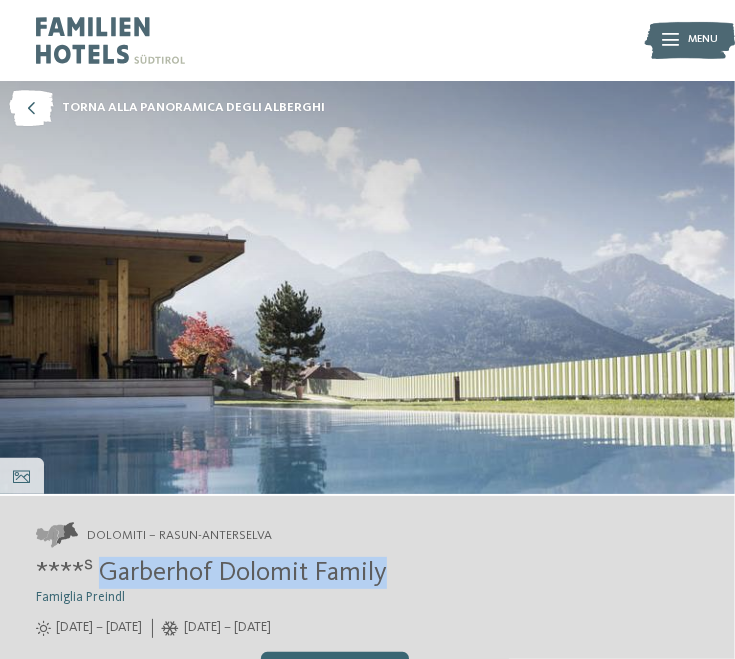 drag, startPoint x: 106, startPoint y: 572, endPoint x: 429, endPoint y: 580, distance: 323.09906 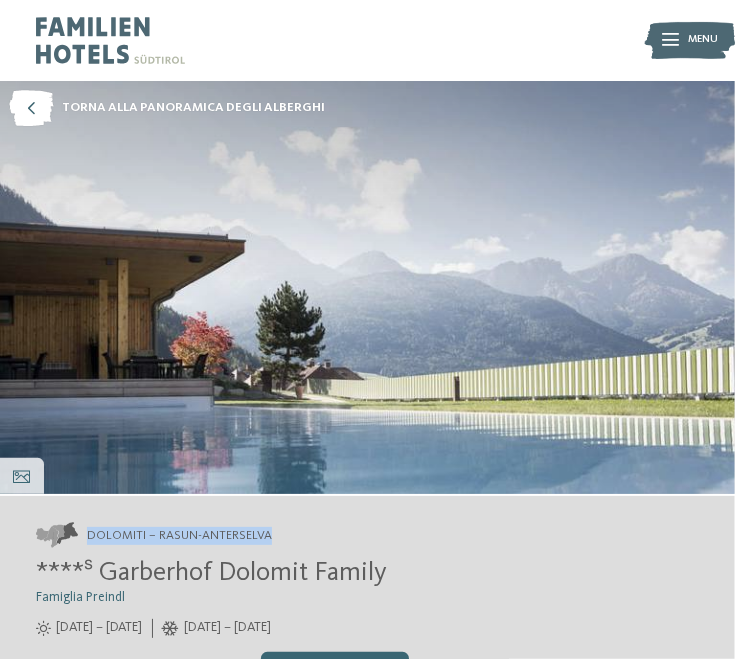 drag, startPoint x: 88, startPoint y: 534, endPoint x: 308, endPoint y: 535, distance: 220.00227 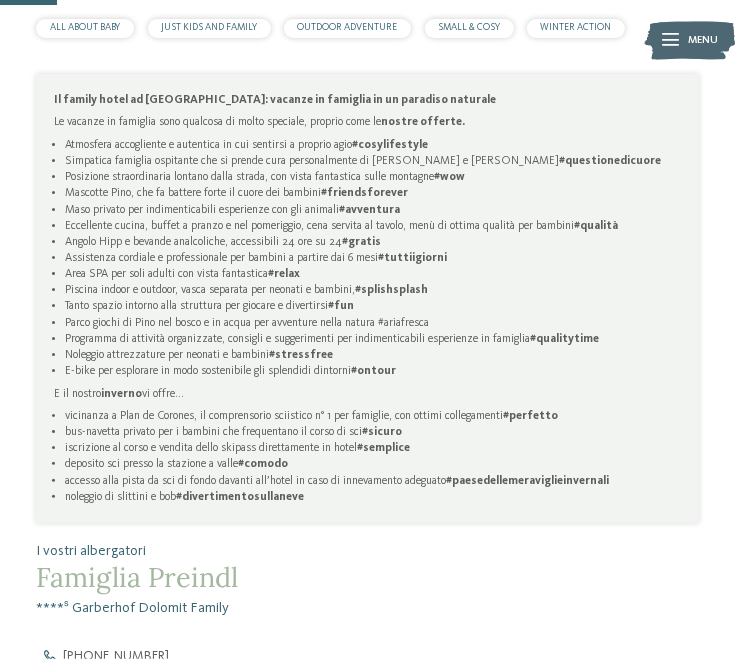 scroll, scrollTop: 1000, scrollLeft: 0, axis: vertical 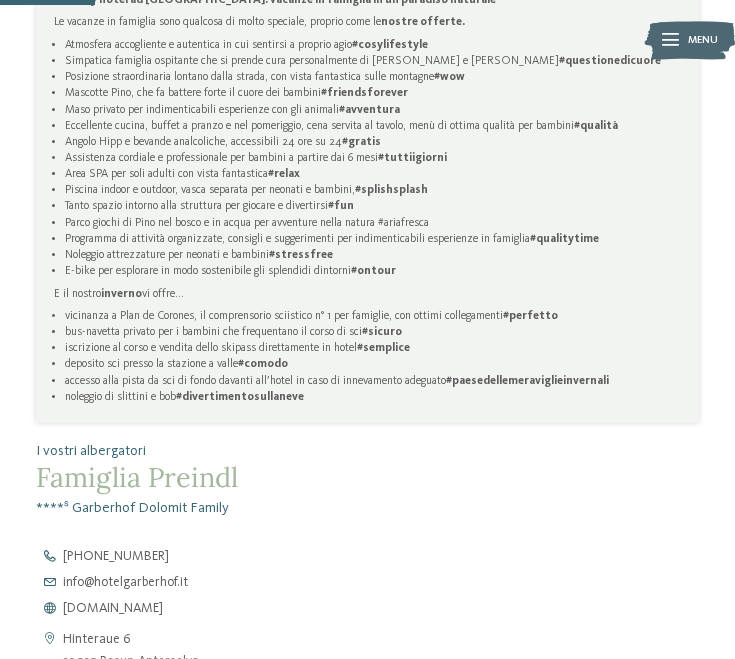 drag, startPoint x: 142, startPoint y: 585, endPoint x: 173, endPoint y: 511, distance: 80.23092 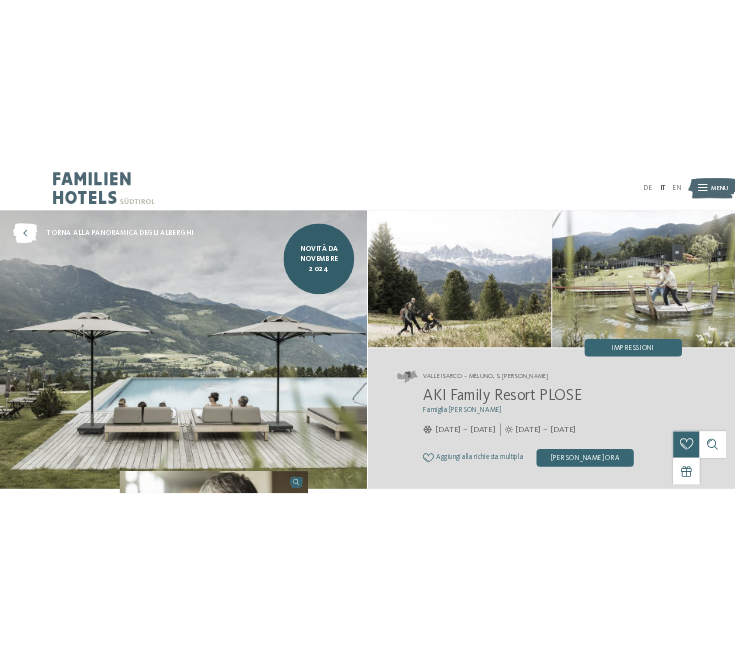 scroll, scrollTop: 0, scrollLeft: 0, axis: both 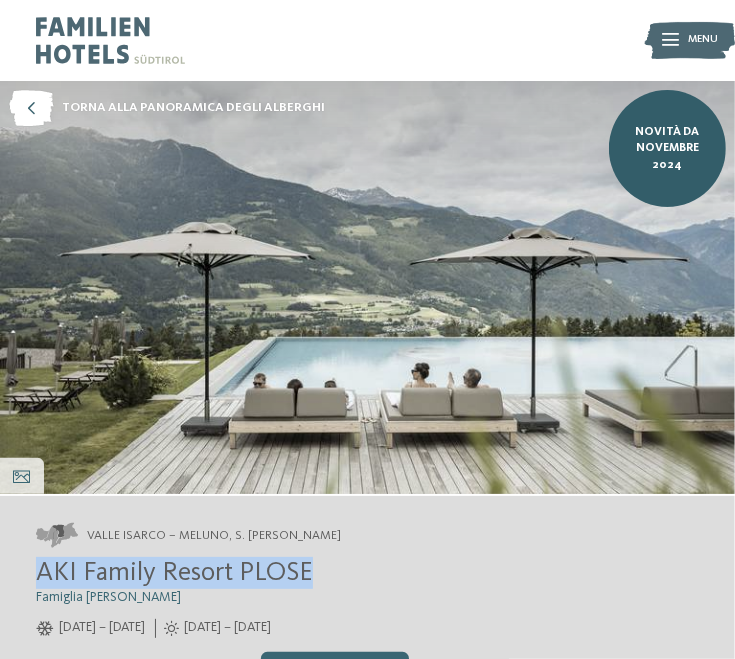 drag, startPoint x: 39, startPoint y: 578, endPoint x: 334, endPoint y: 557, distance: 295.74652 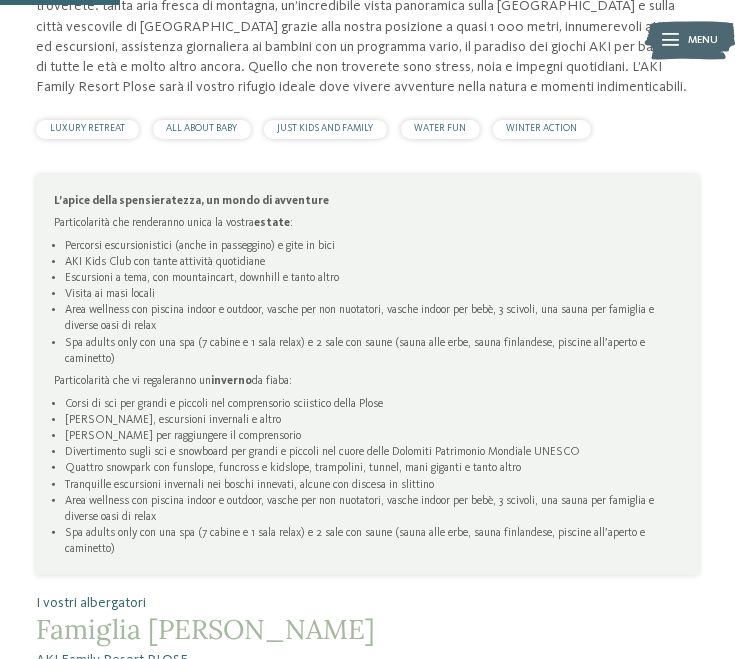 scroll, scrollTop: 1200, scrollLeft: 0, axis: vertical 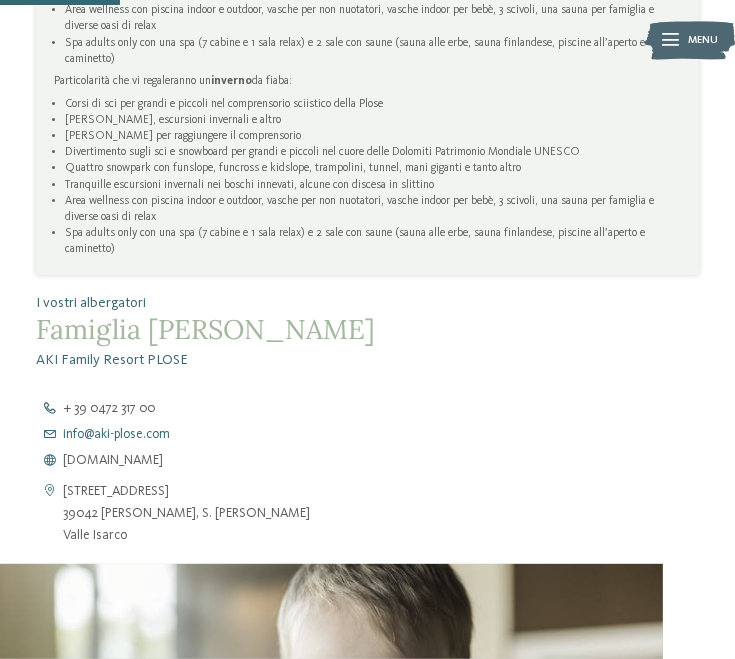 click on "info@ no-spam. aki-plose. no-spam. com" at bounding box center (116, 435) 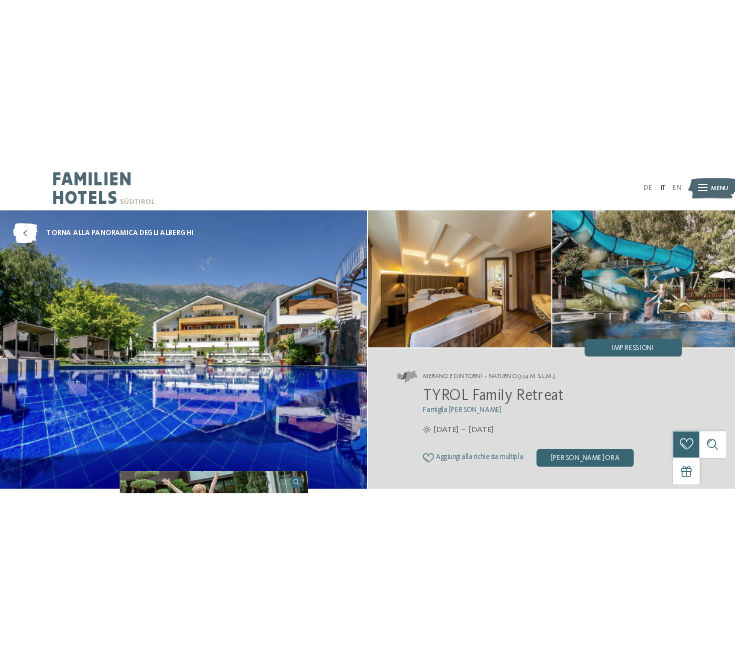 scroll, scrollTop: 0, scrollLeft: 0, axis: both 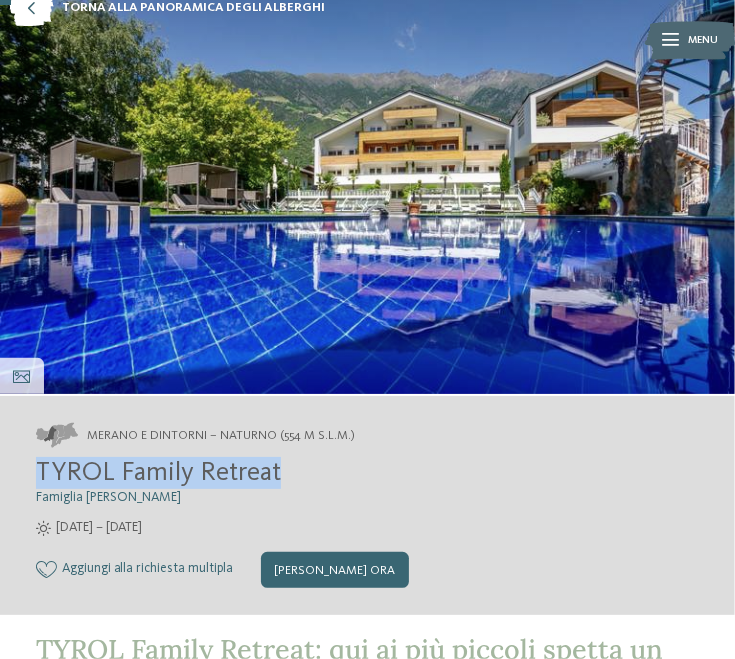 drag, startPoint x: 36, startPoint y: 469, endPoint x: 294, endPoint y: 475, distance: 258.06976 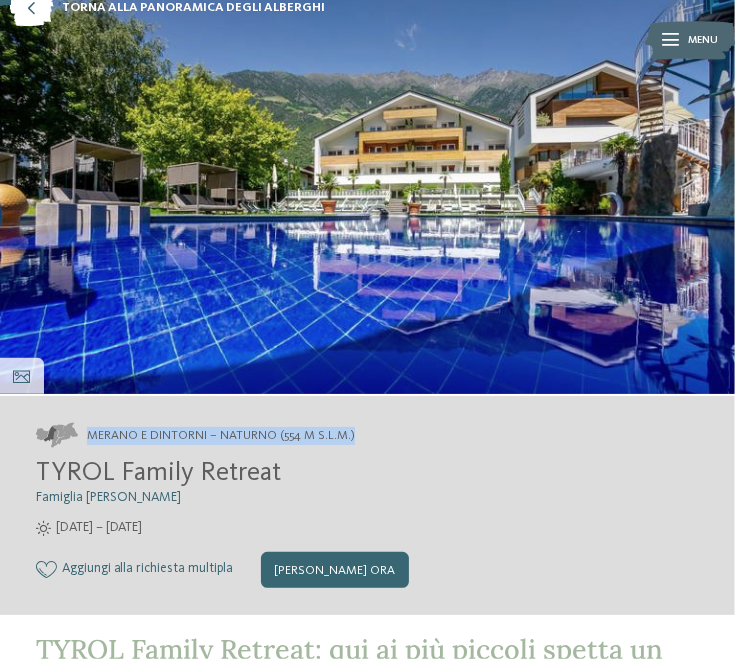 drag, startPoint x: 88, startPoint y: 431, endPoint x: 444, endPoint y: 430, distance: 356.0014 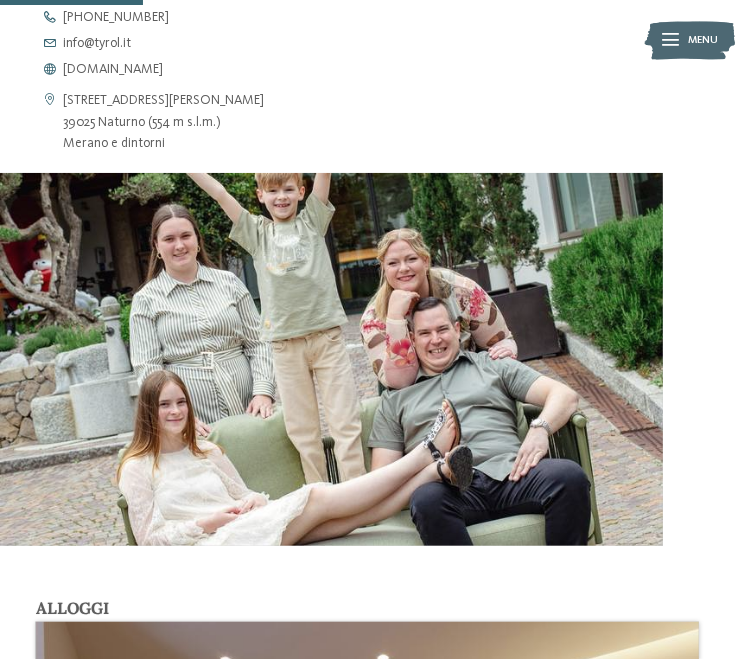scroll, scrollTop: 1100, scrollLeft: 0, axis: vertical 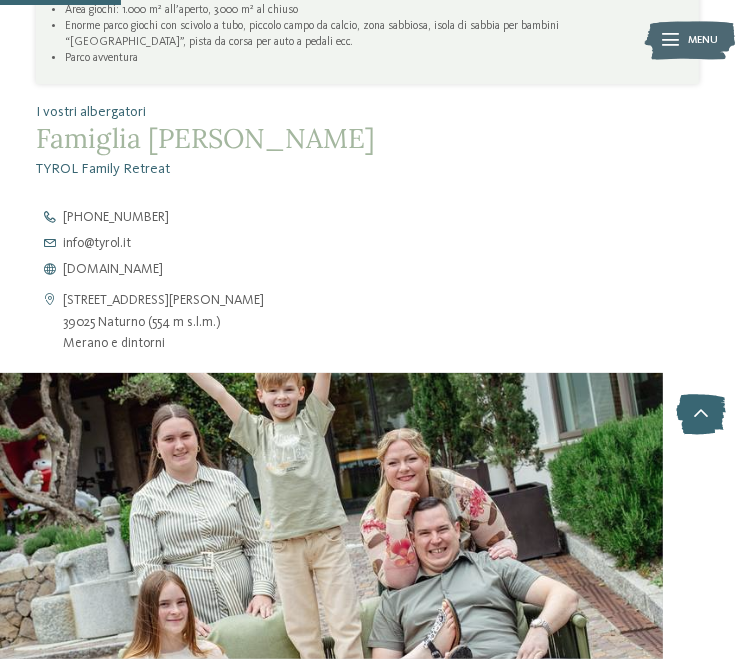 drag, startPoint x: 116, startPoint y: 241, endPoint x: 95, endPoint y: 283, distance: 46.957428 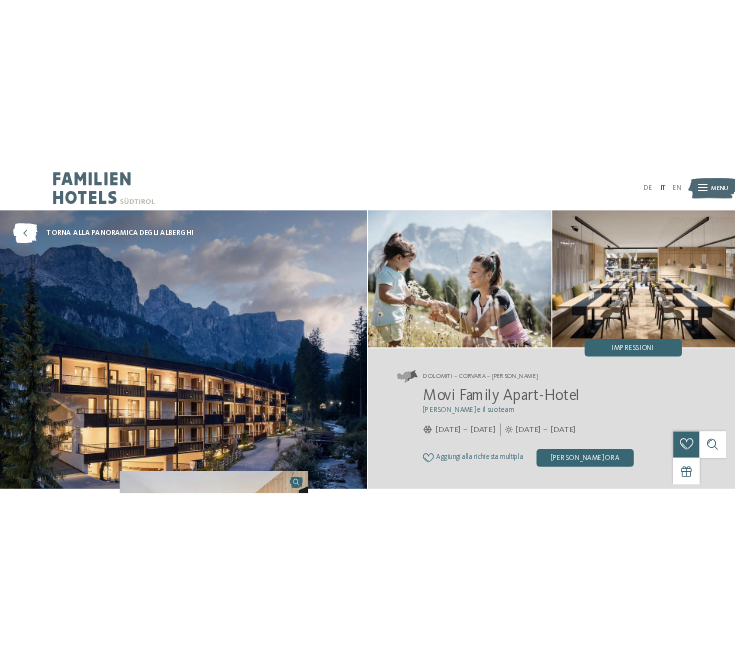 scroll, scrollTop: 0, scrollLeft: 0, axis: both 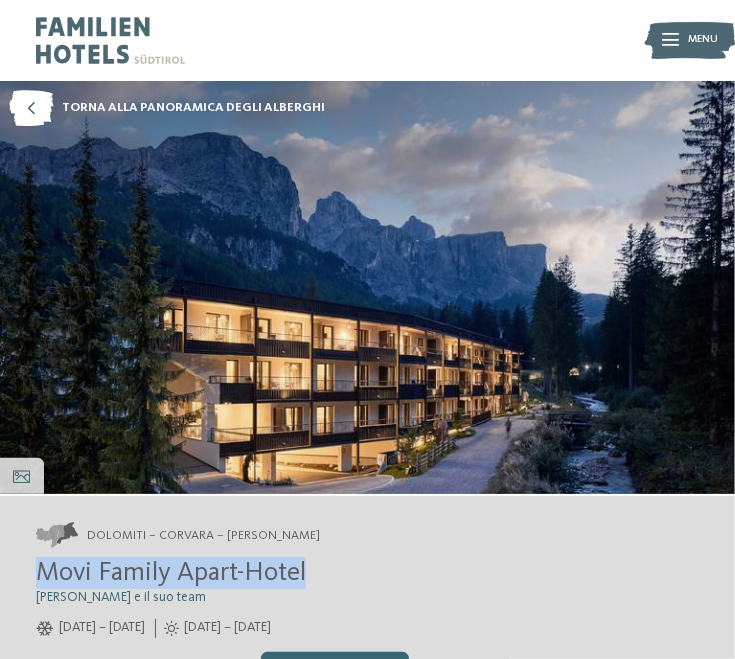 drag, startPoint x: 33, startPoint y: 571, endPoint x: 311, endPoint y: 571, distance: 278 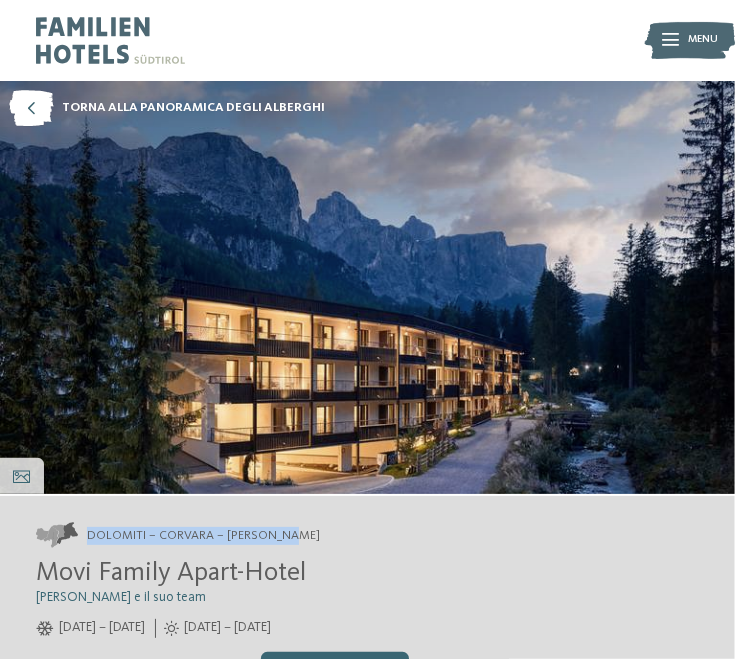 drag, startPoint x: 84, startPoint y: 531, endPoint x: 317, endPoint y: 524, distance: 233.10513 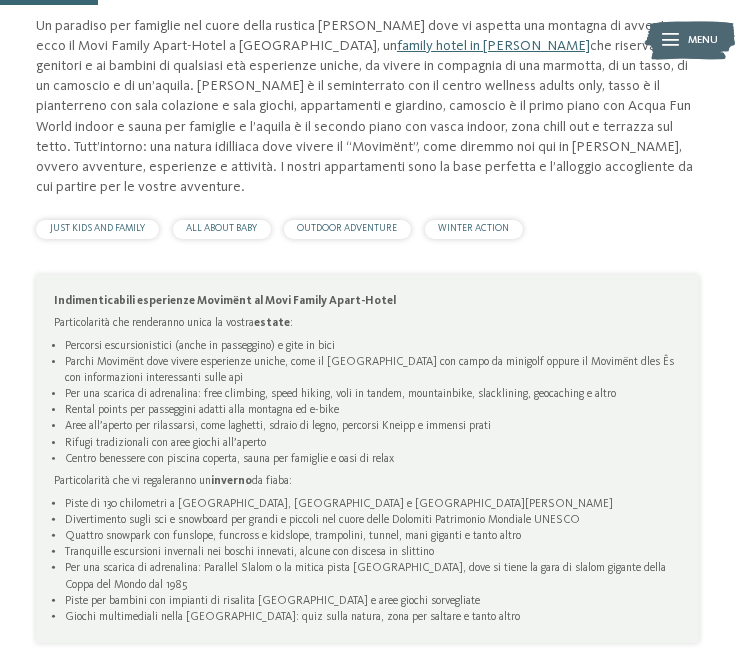 scroll, scrollTop: 1200, scrollLeft: 0, axis: vertical 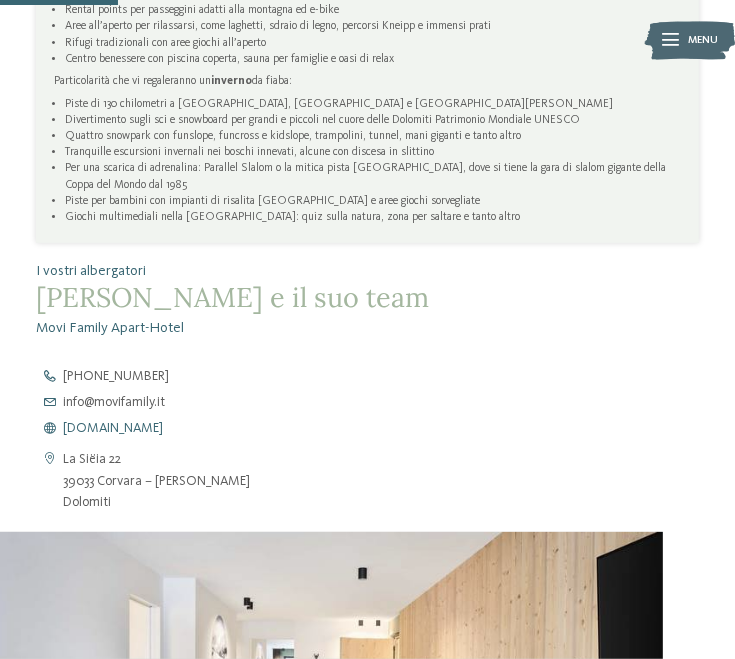 drag, startPoint x: 142, startPoint y: 380, endPoint x: 232, endPoint y: 415, distance: 96.56604 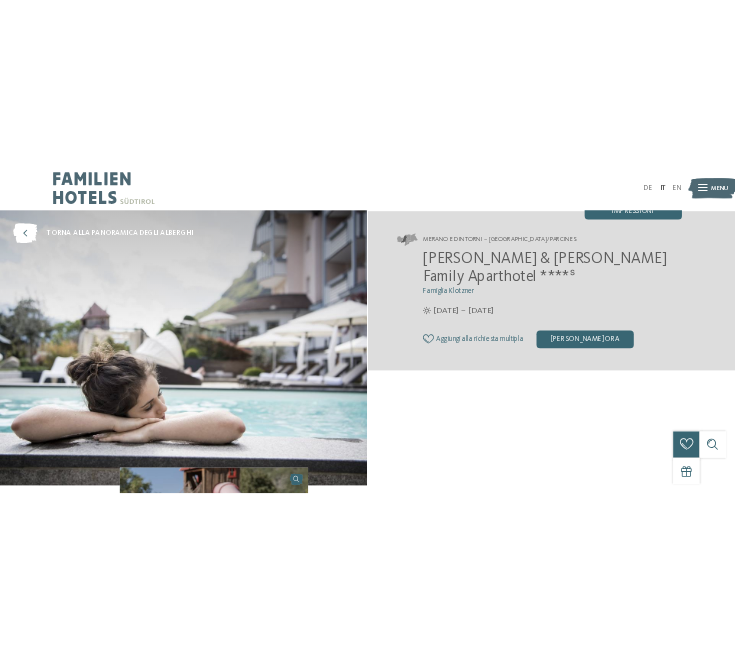 scroll, scrollTop: 0, scrollLeft: 0, axis: both 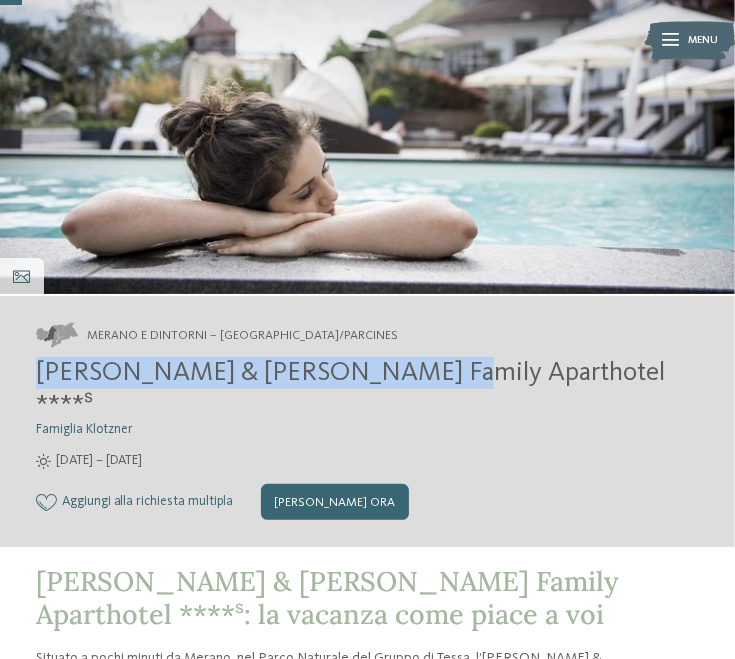 drag, startPoint x: 44, startPoint y: 368, endPoint x: 399, endPoint y: 368, distance: 355 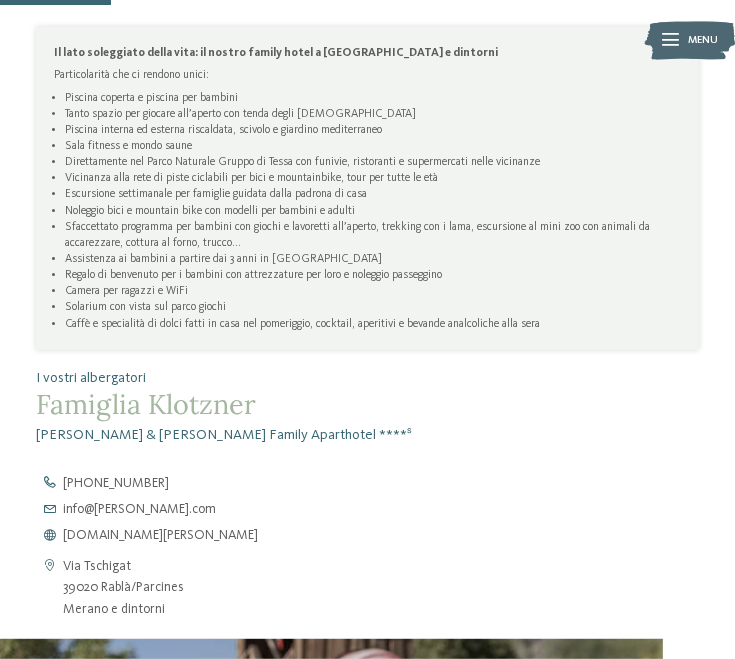 scroll, scrollTop: 400, scrollLeft: 0, axis: vertical 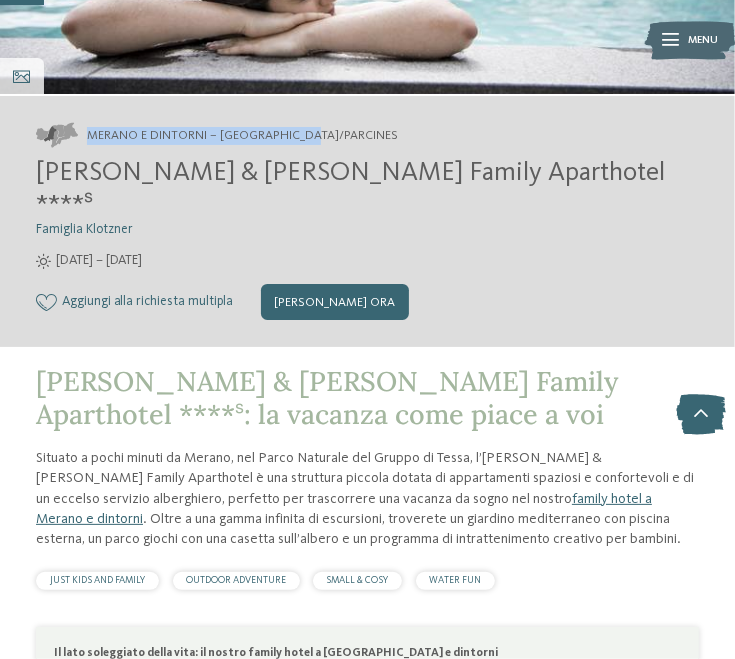 drag, startPoint x: 88, startPoint y: 132, endPoint x: 372, endPoint y: 132, distance: 284 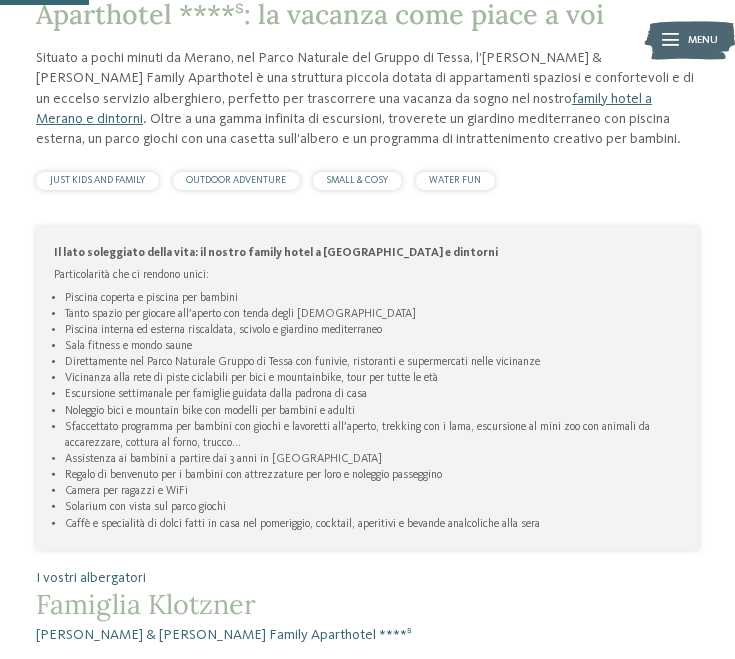 scroll, scrollTop: 1200, scrollLeft: 0, axis: vertical 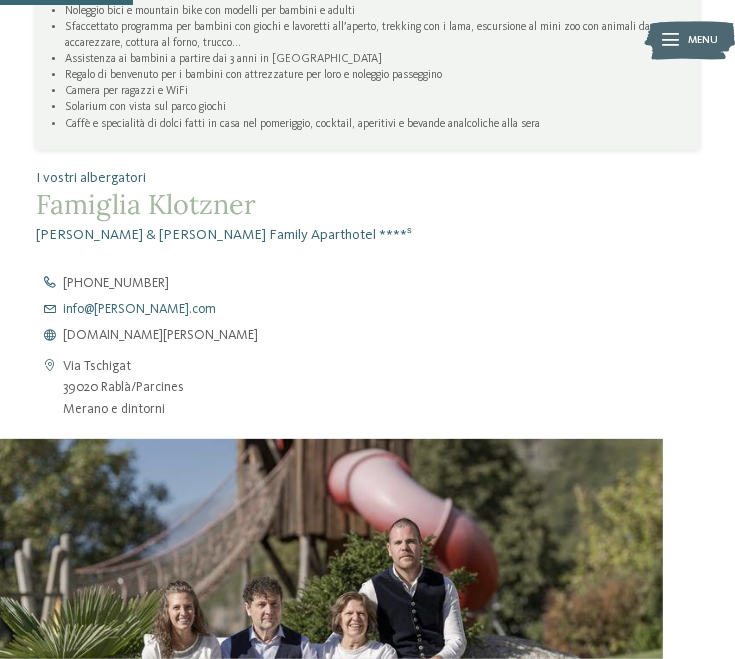 click on "info@ no-spam. heidi-edith. no-spam. com" at bounding box center [139, 310] 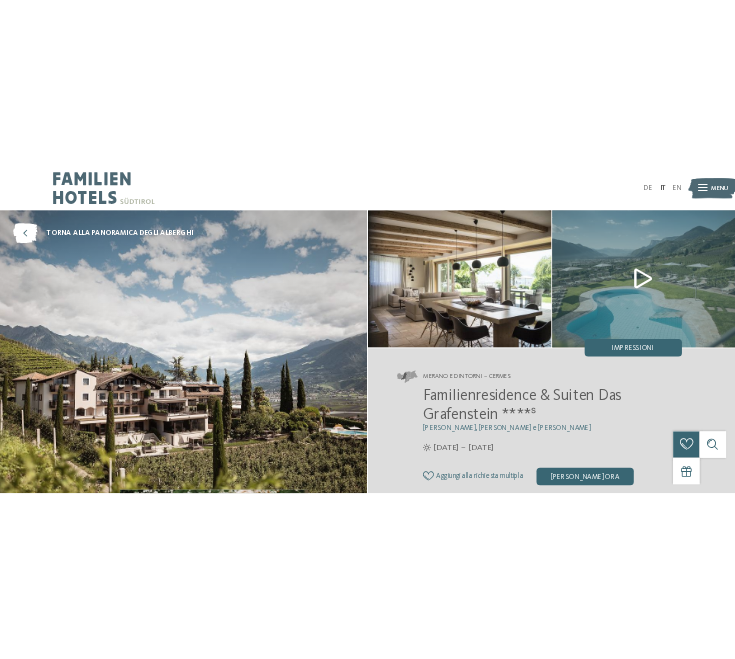 scroll, scrollTop: 0, scrollLeft: 0, axis: both 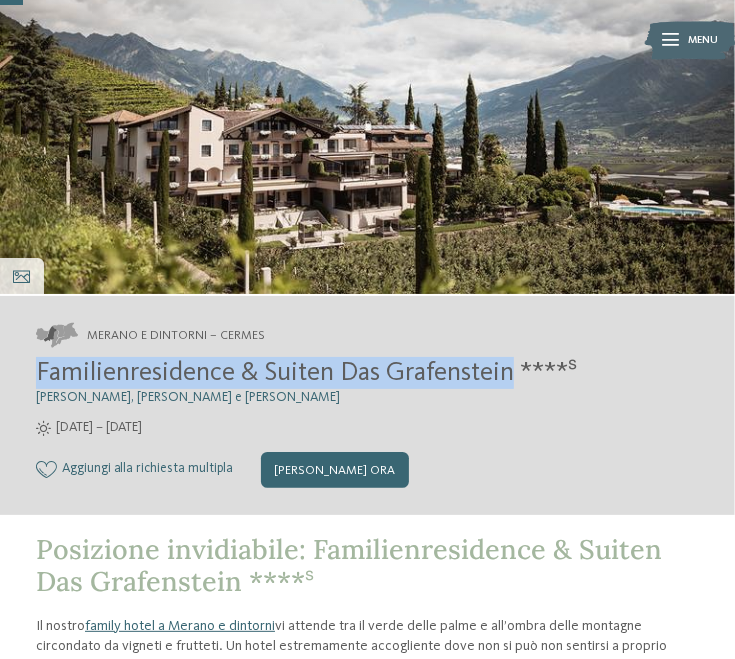 drag, startPoint x: 37, startPoint y: 376, endPoint x: 519, endPoint y: 376, distance: 482 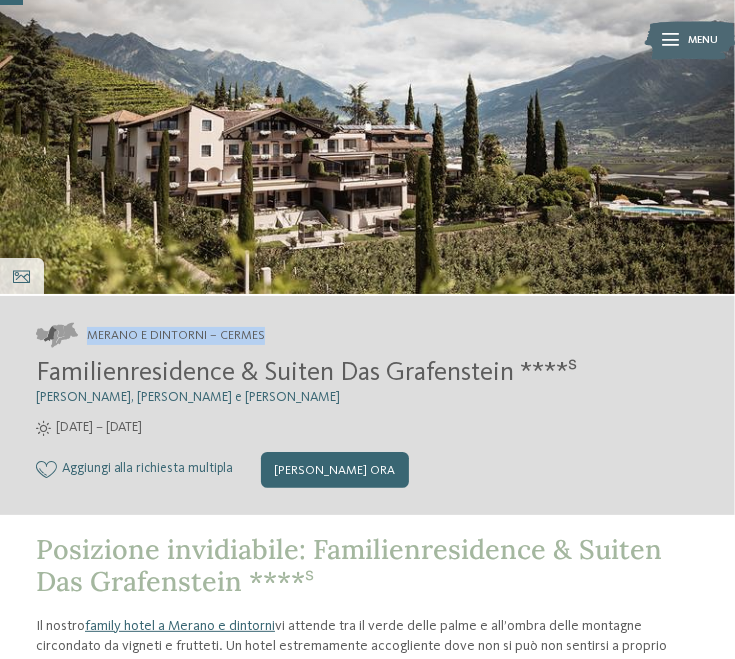 drag, startPoint x: 85, startPoint y: 331, endPoint x: 274, endPoint y: 321, distance: 189.26436 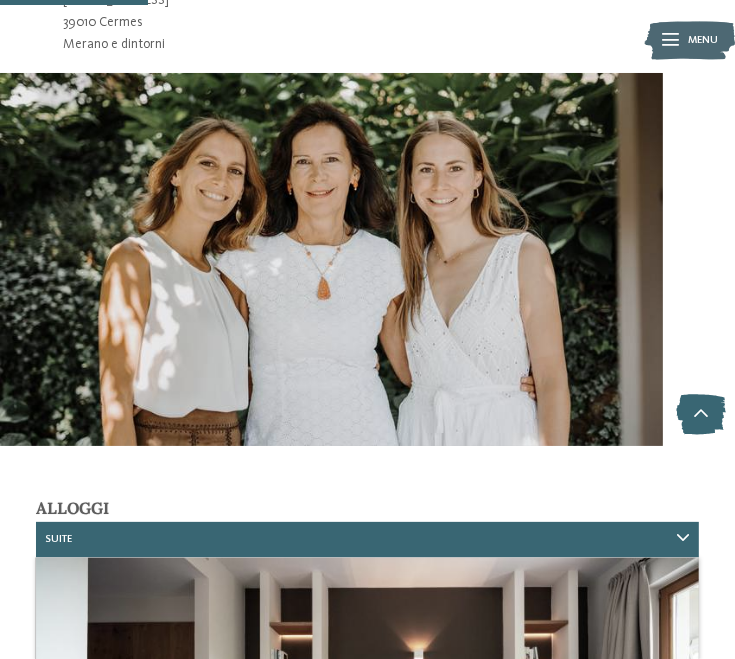 scroll, scrollTop: 1100, scrollLeft: 0, axis: vertical 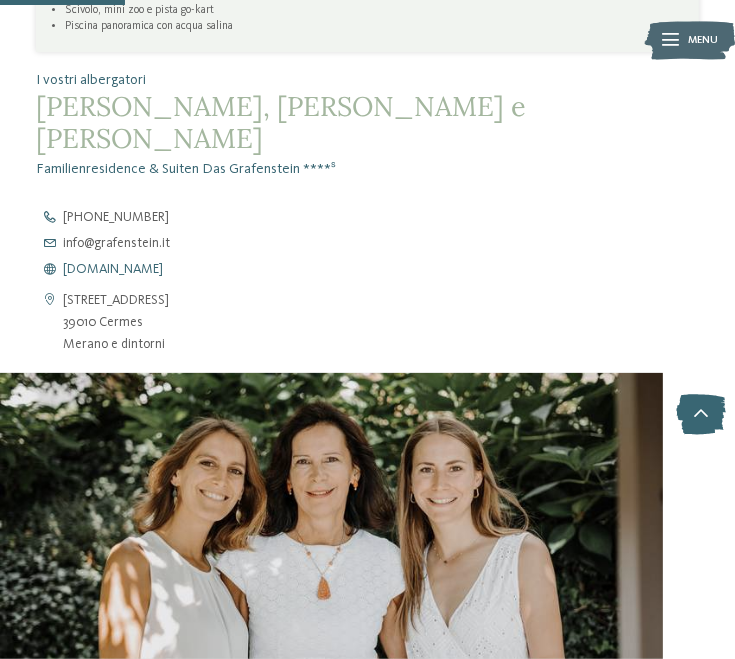 click on "info@ no-spam. grafenstein. no-spam. it" at bounding box center (116, 244) 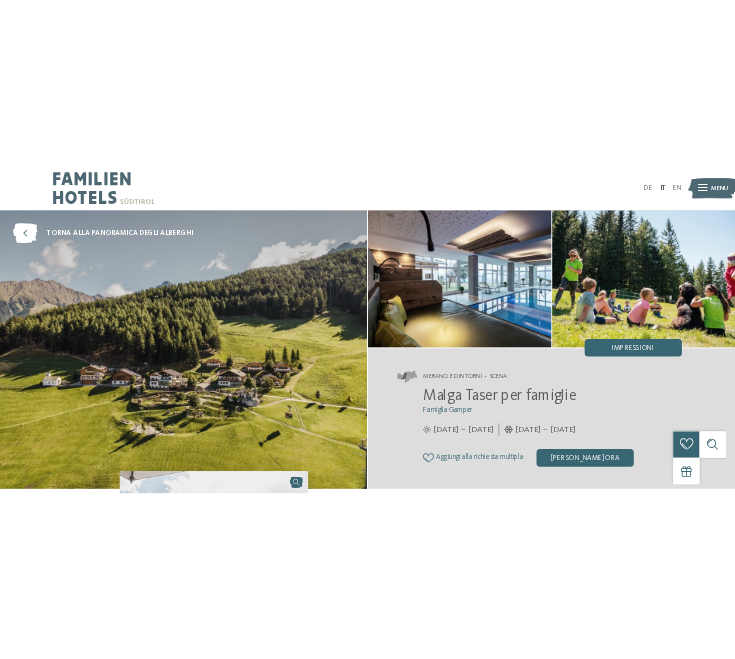 scroll, scrollTop: 0, scrollLeft: 0, axis: both 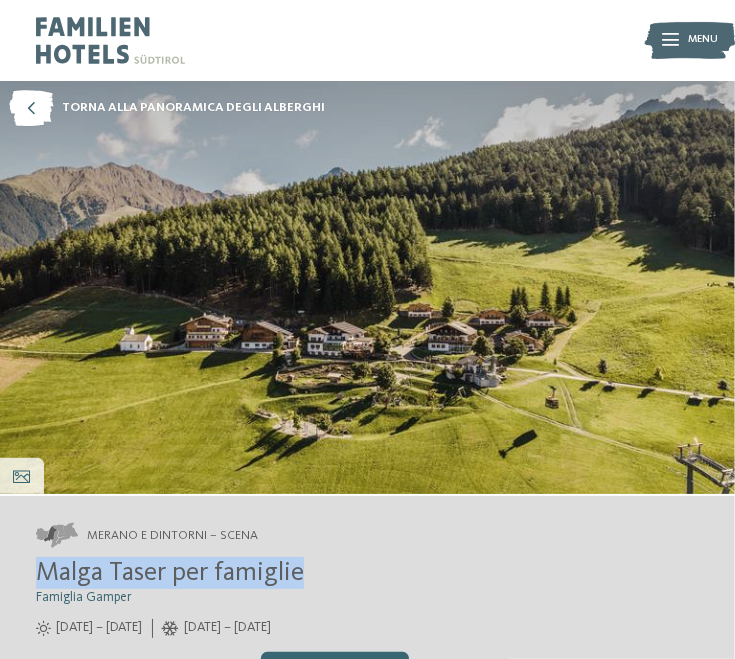 drag, startPoint x: 38, startPoint y: 571, endPoint x: 314, endPoint y: 576, distance: 276.0453 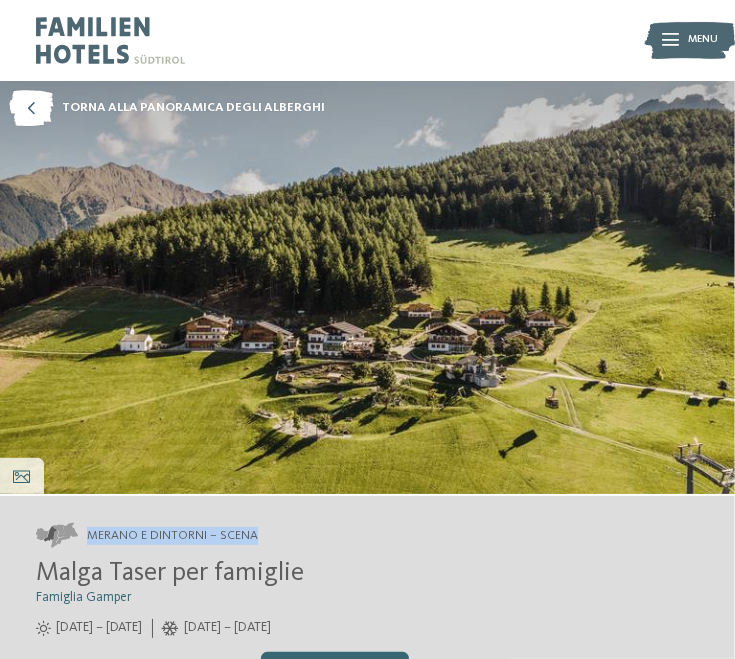 drag, startPoint x: 88, startPoint y: 533, endPoint x: 280, endPoint y: 535, distance: 192.01042 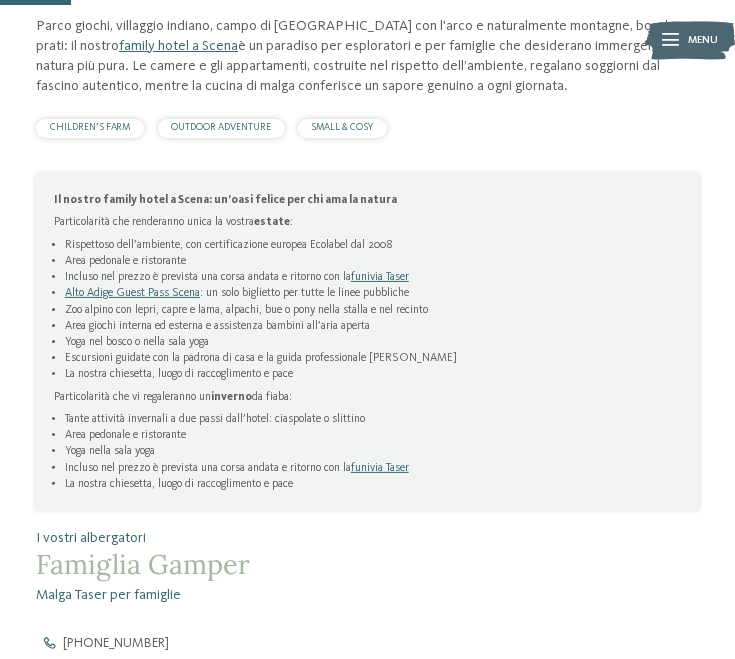 scroll, scrollTop: 1100, scrollLeft: 0, axis: vertical 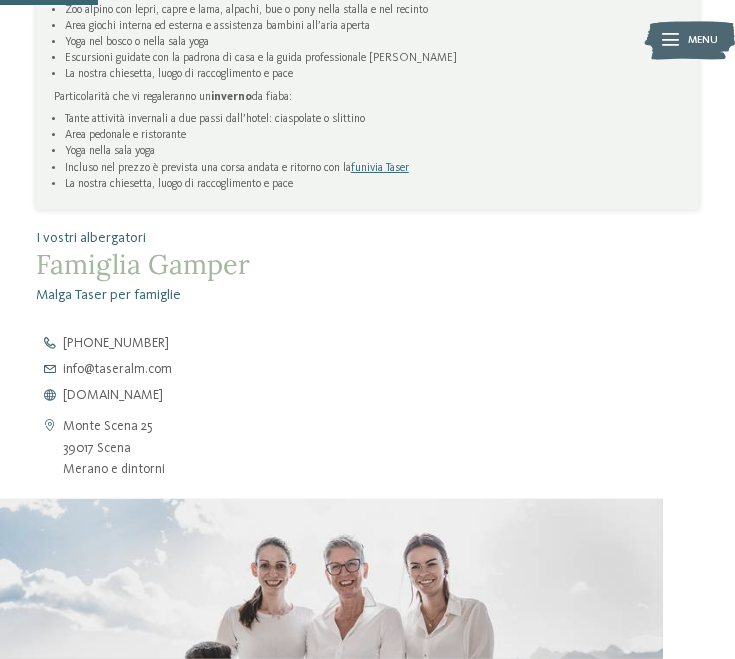 drag, startPoint x: 132, startPoint y: 373, endPoint x: 355, endPoint y: 382, distance: 223.18153 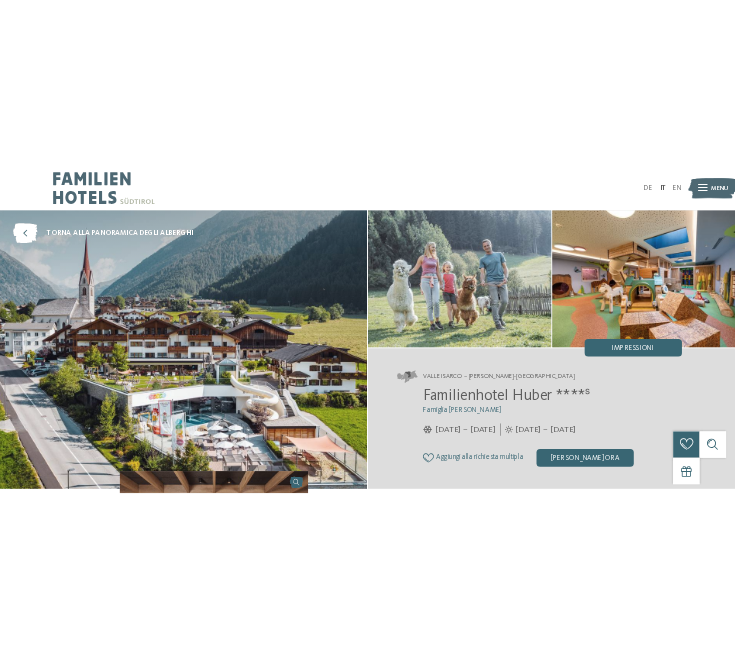 scroll, scrollTop: 0, scrollLeft: 0, axis: both 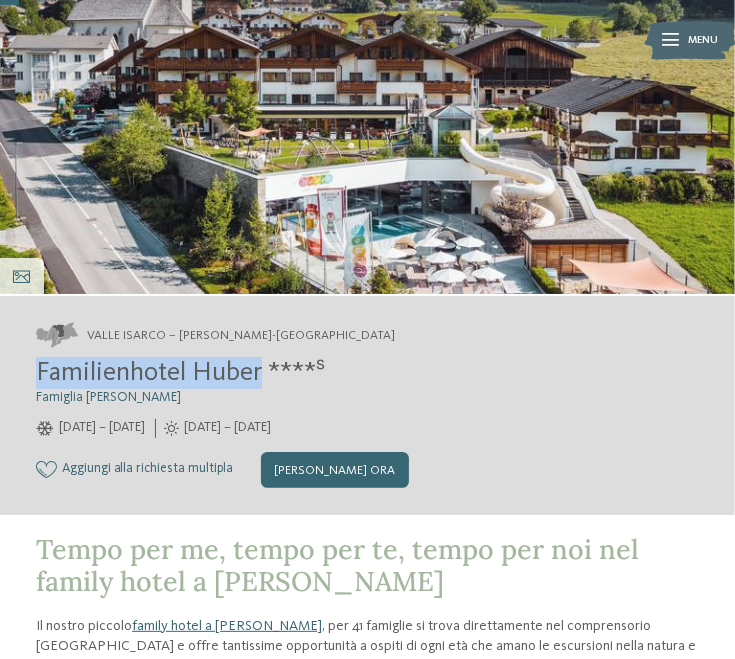 drag, startPoint x: 35, startPoint y: 367, endPoint x: 266, endPoint y: 383, distance: 231.55345 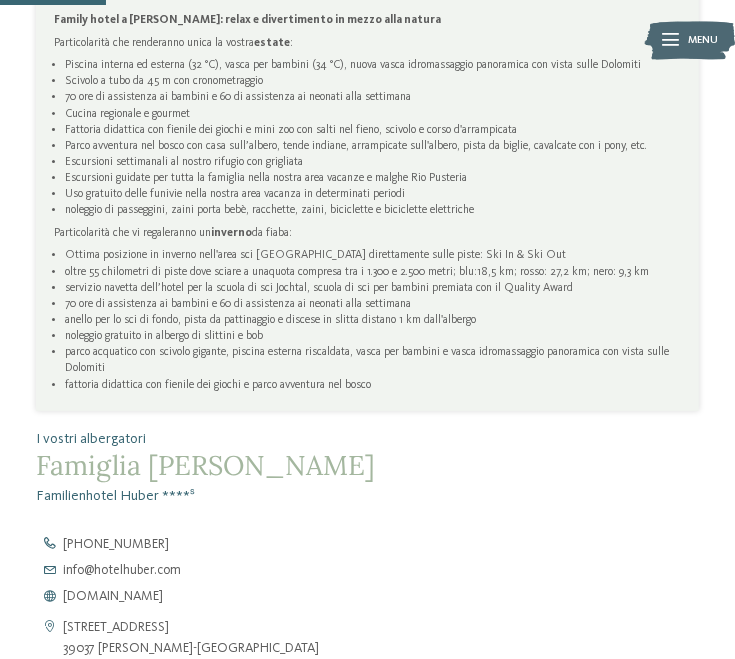 scroll, scrollTop: 1400, scrollLeft: 0, axis: vertical 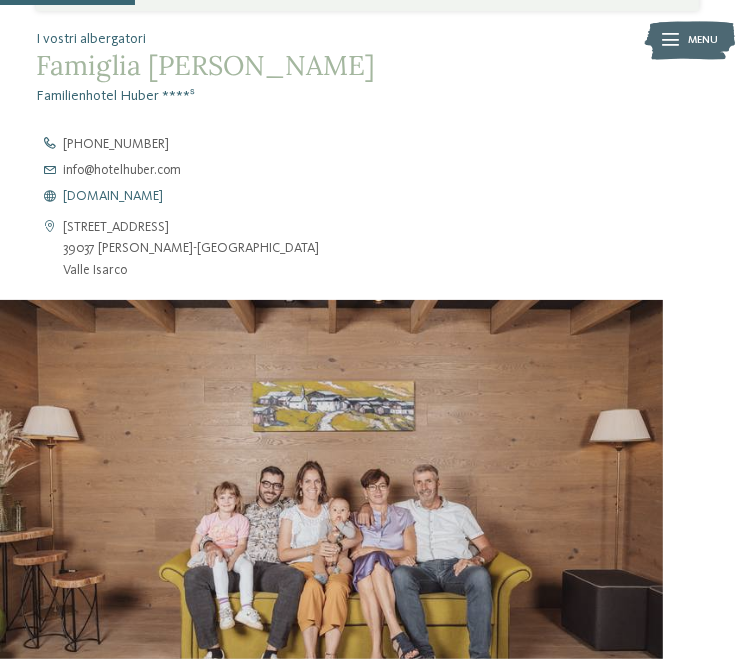 drag, startPoint x: 136, startPoint y: 150, endPoint x: 418, endPoint y: 178, distance: 283.38666 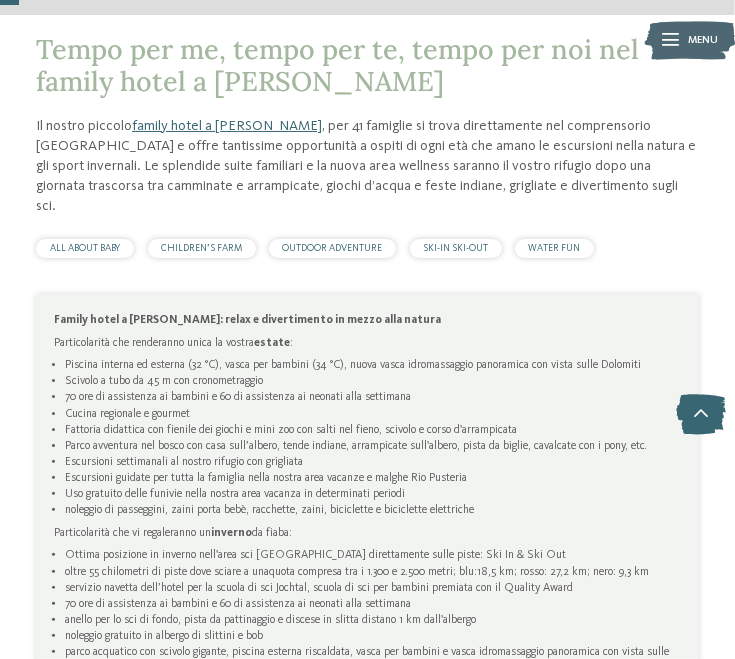 scroll, scrollTop: 100, scrollLeft: 0, axis: vertical 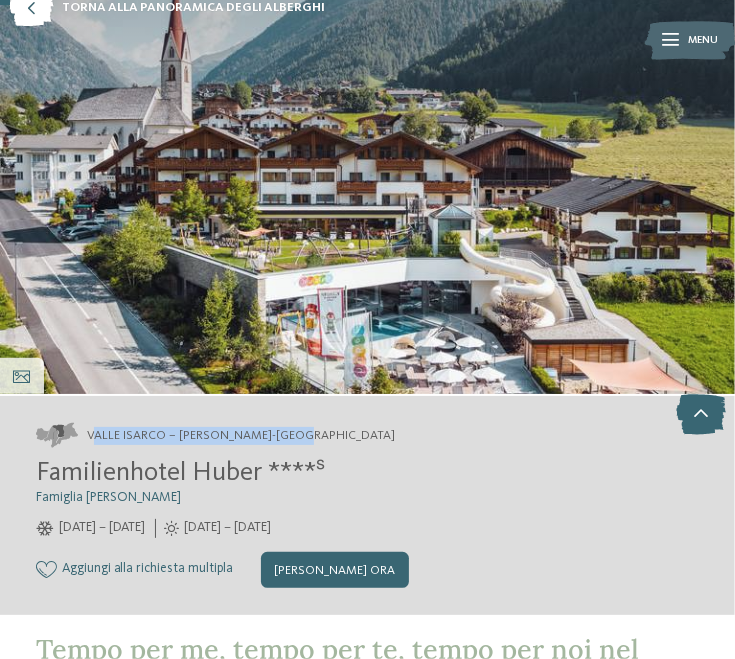 drag, startPoint x: 90, startPoint y: 437, endPoint x: 309, endPoint y: 435, distance: 219.00912 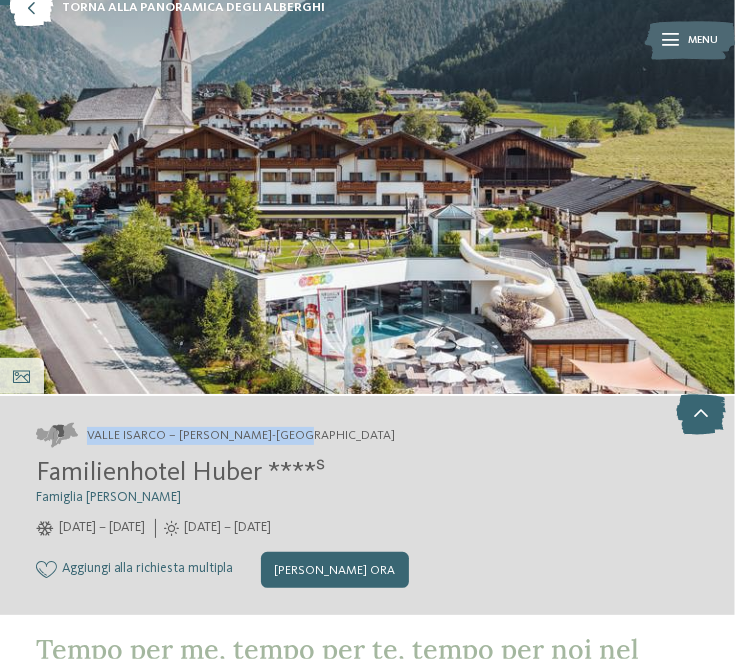 drag, startPoint x: 87, startPoint y: 432, endPoint x: 335, endPoint y: 434, distance: 248.00807 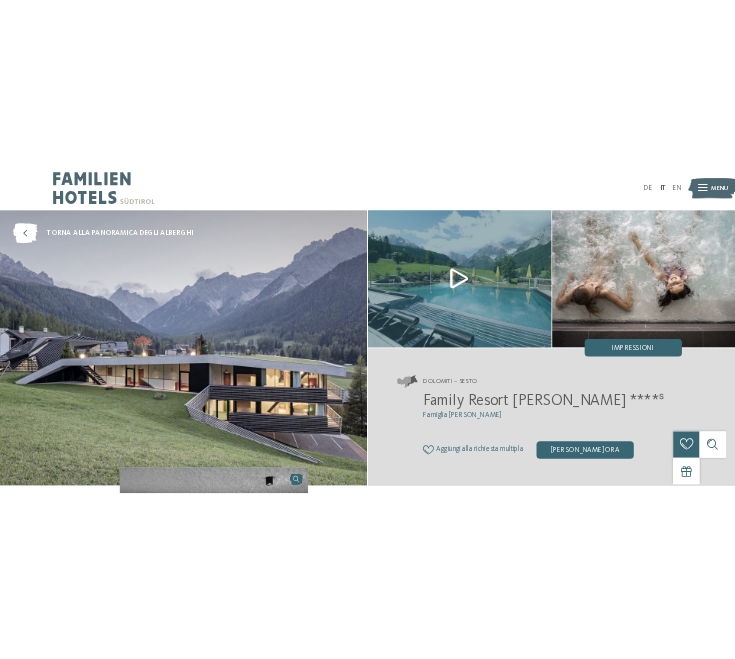 scroll, scrollTop: 0, scrollLeft: 0, axis: both 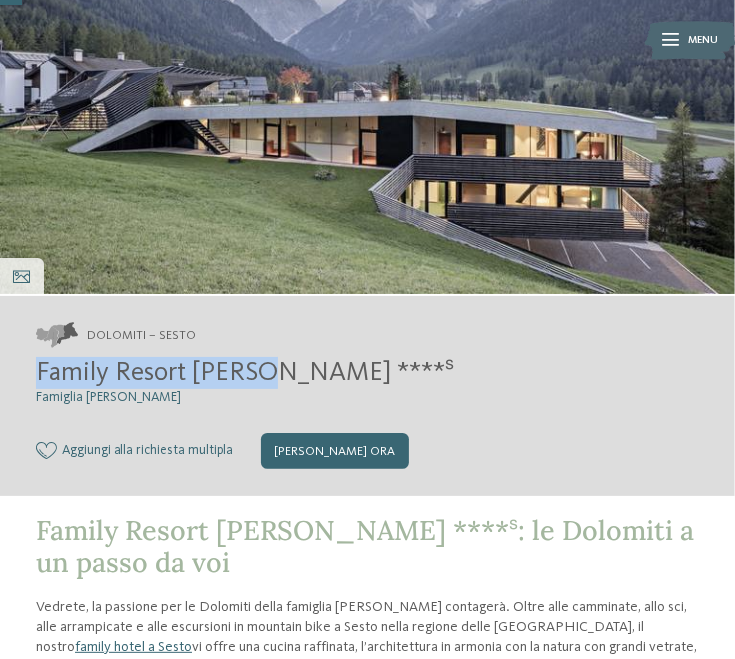 drag, startPoint x: 108, startPoint y: 381, endPoint x: 267, endPoint y: 379, distance: 159.01257 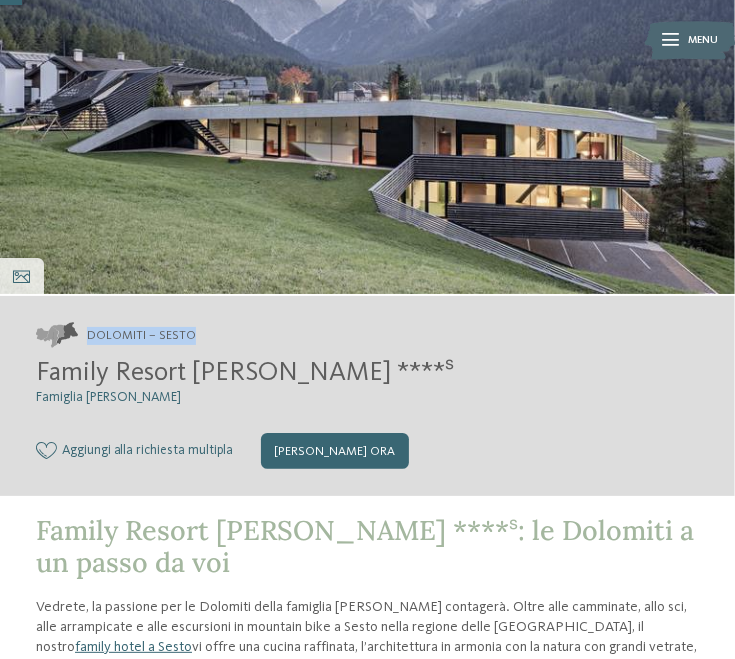 drag, startPoint x: 88, startPoint y: 335, endPoint x: 223, endPoint y: 341, distance: 135.13327 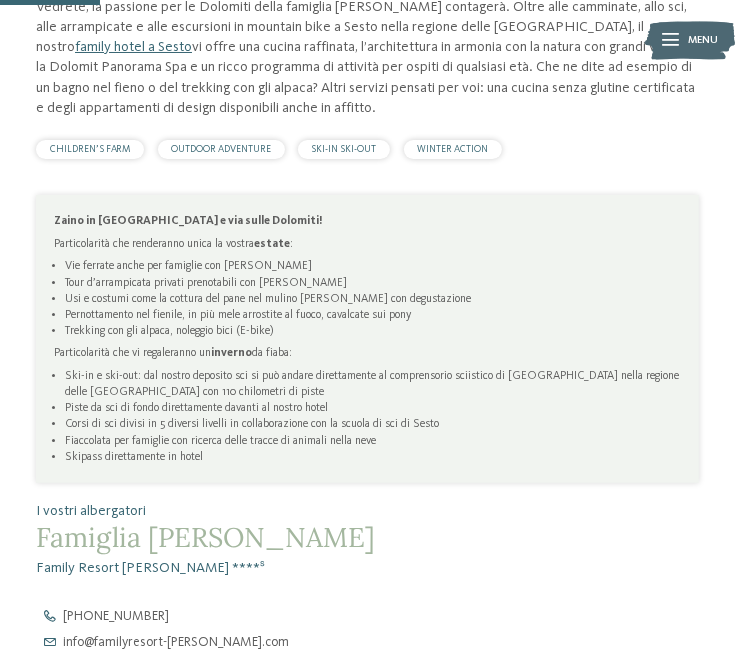 scroll, scrollTop: 900, scrollLeft: 0, axis: vertical 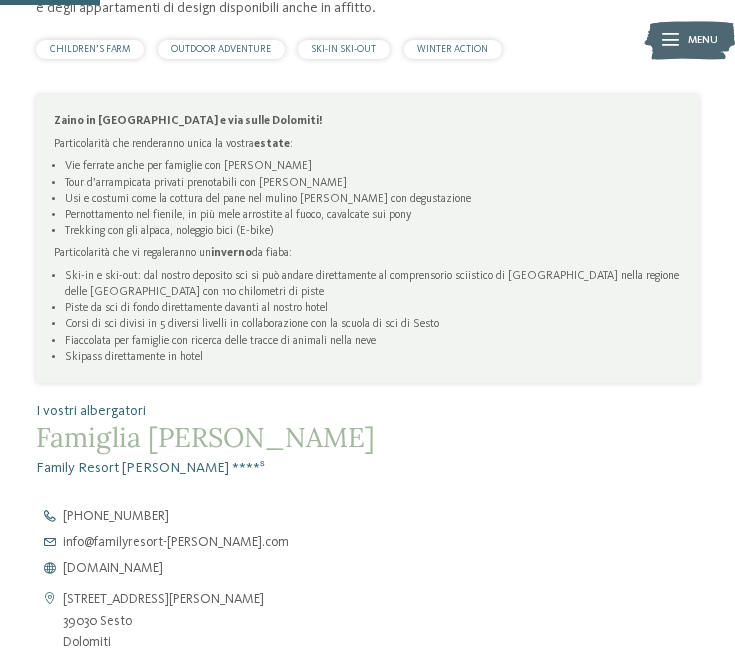 drag, startPoint x: 132, startPoint y: 543, endPoint x: 300, endPoint y: 476, distance: 180.86736 